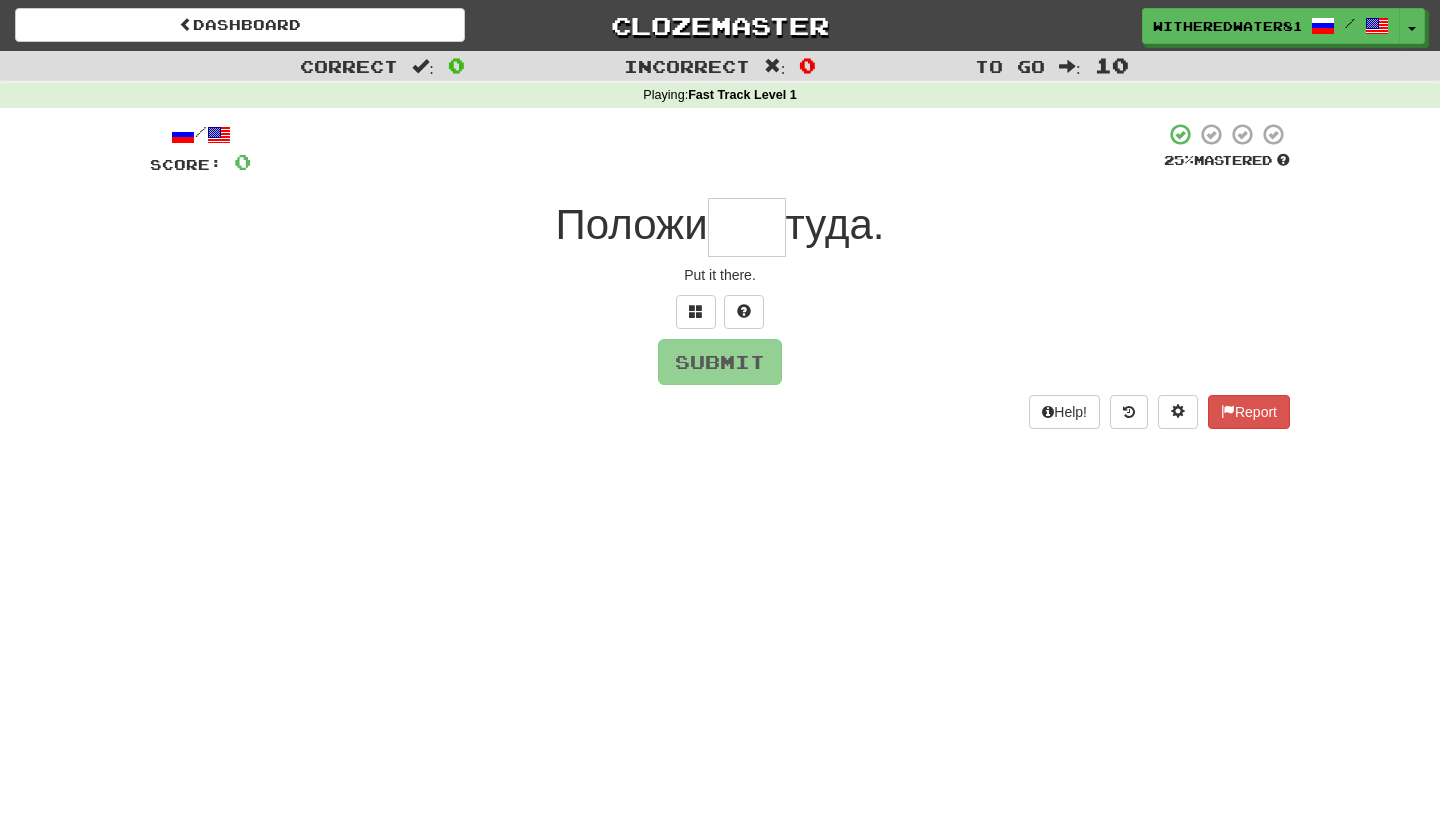 scroll, scrollTop: 0, scrollLeft: 0, axis: both 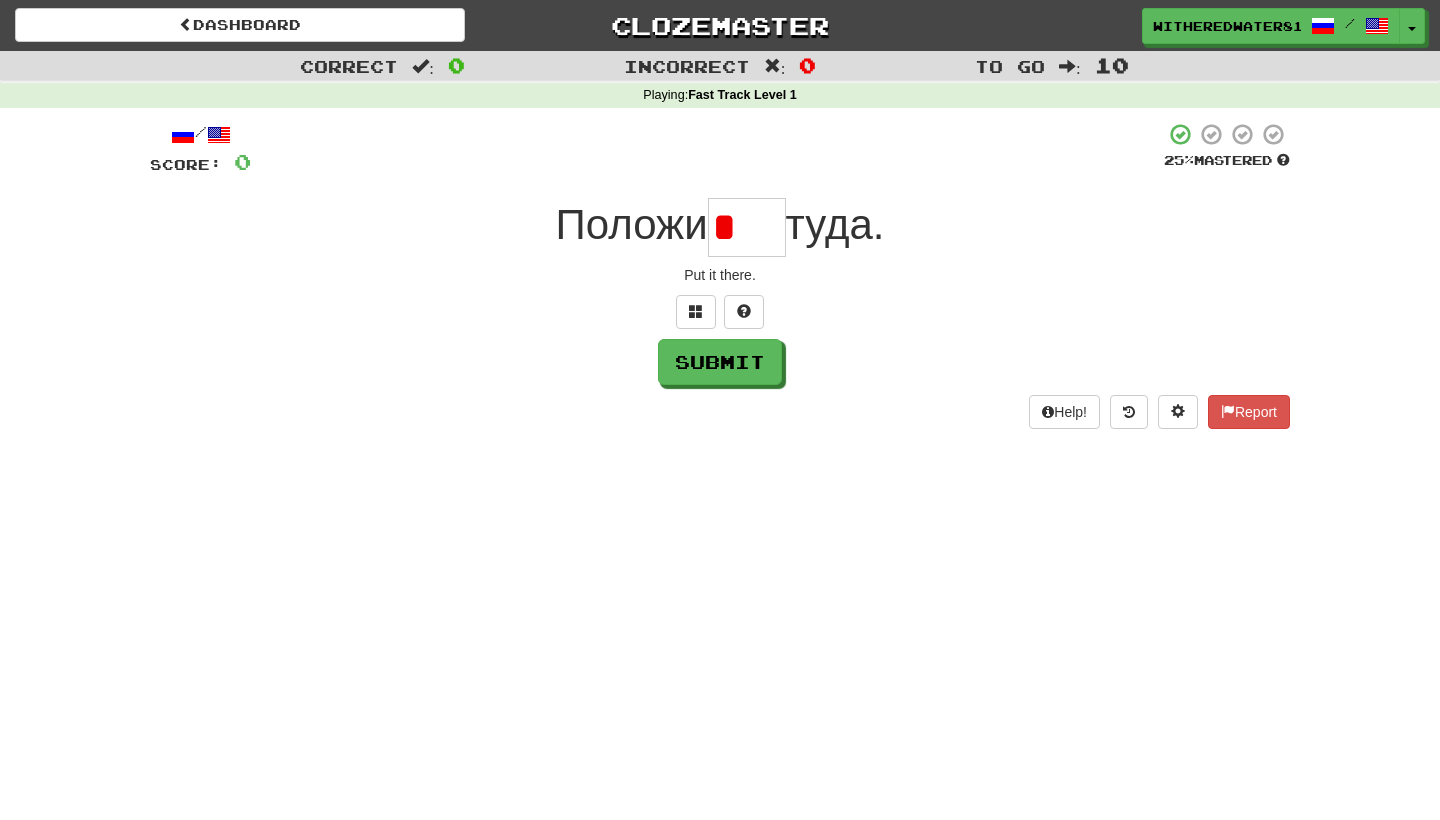 type on "*" 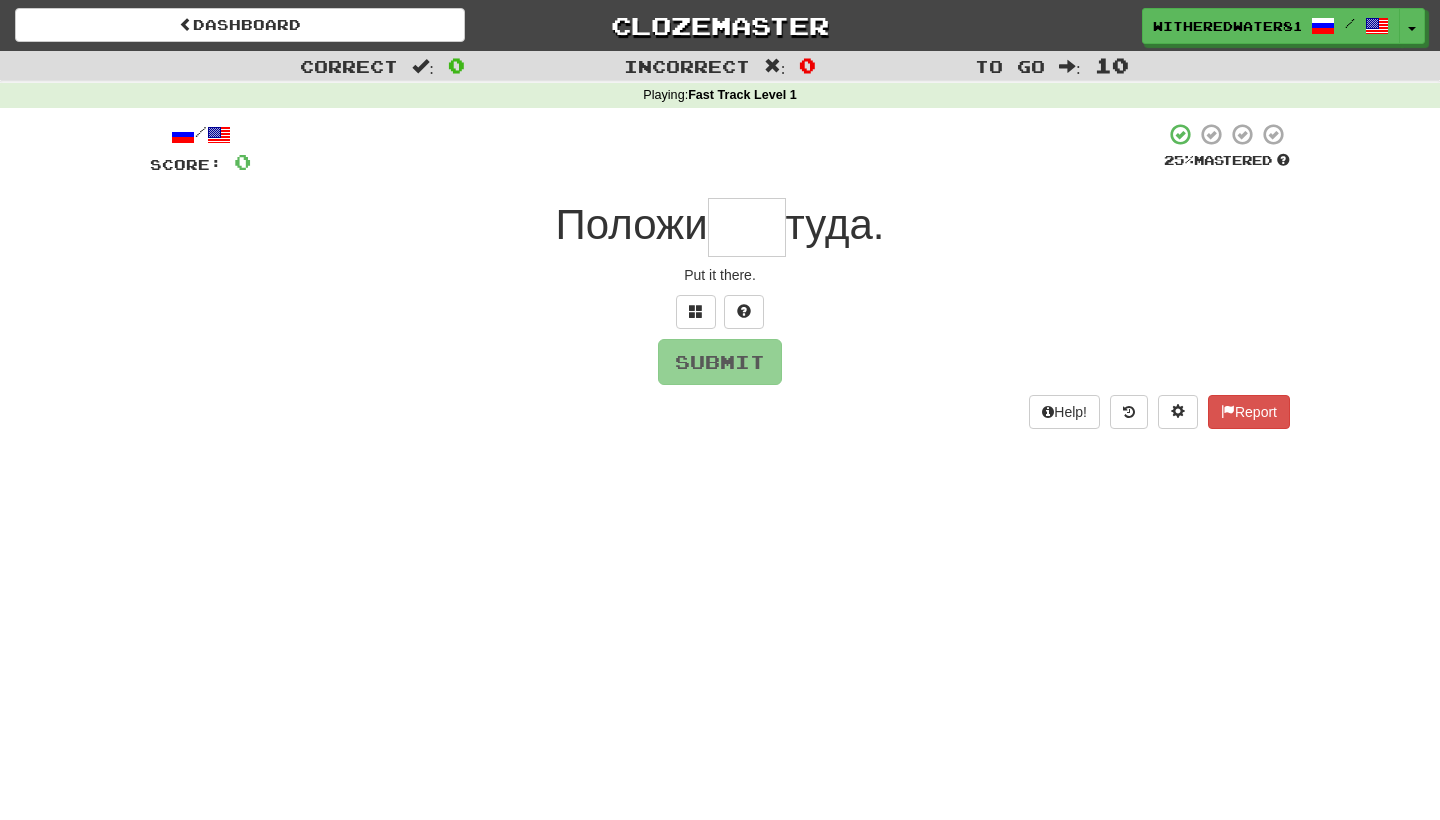 type on "*" 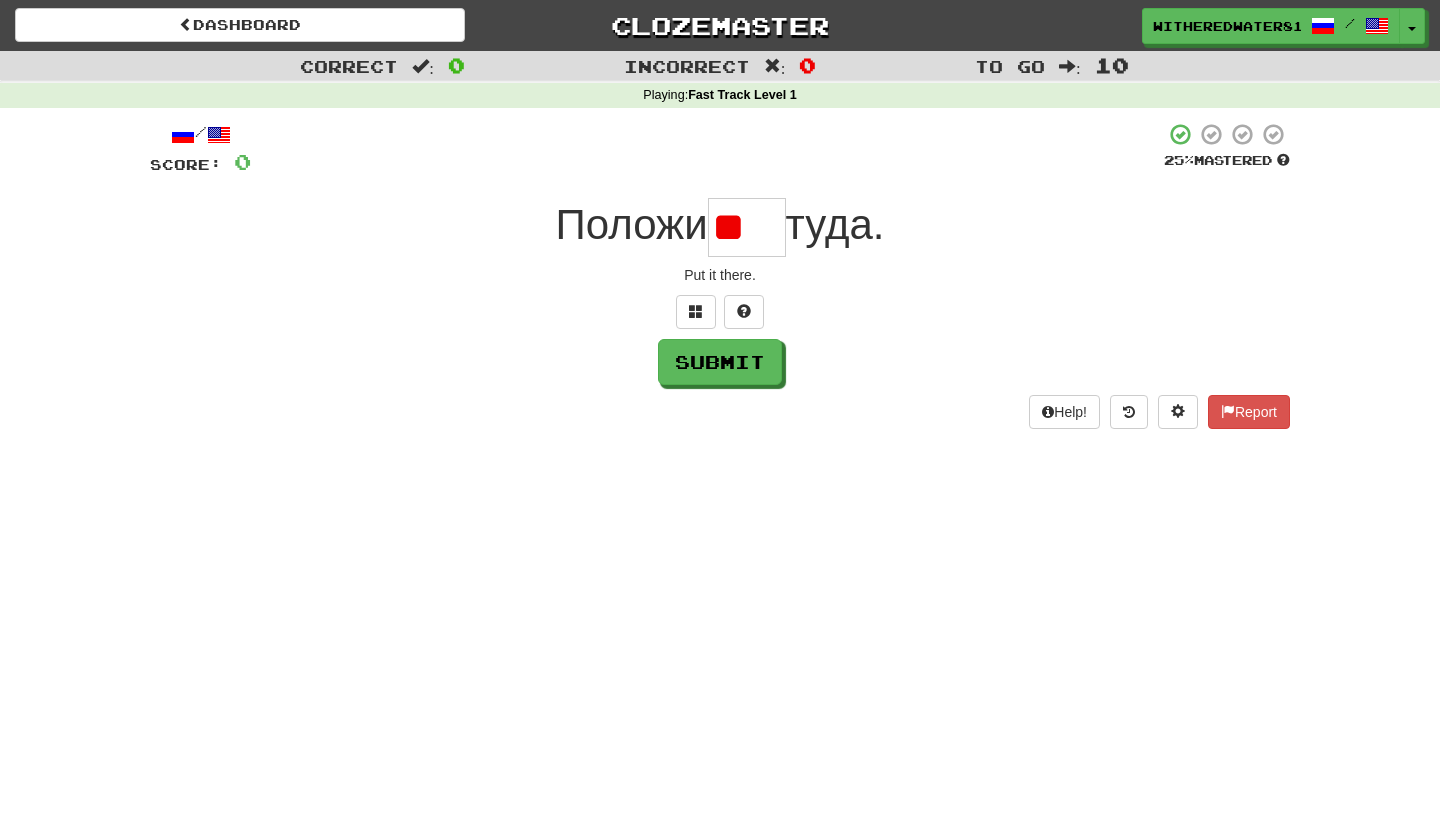 type on "*" 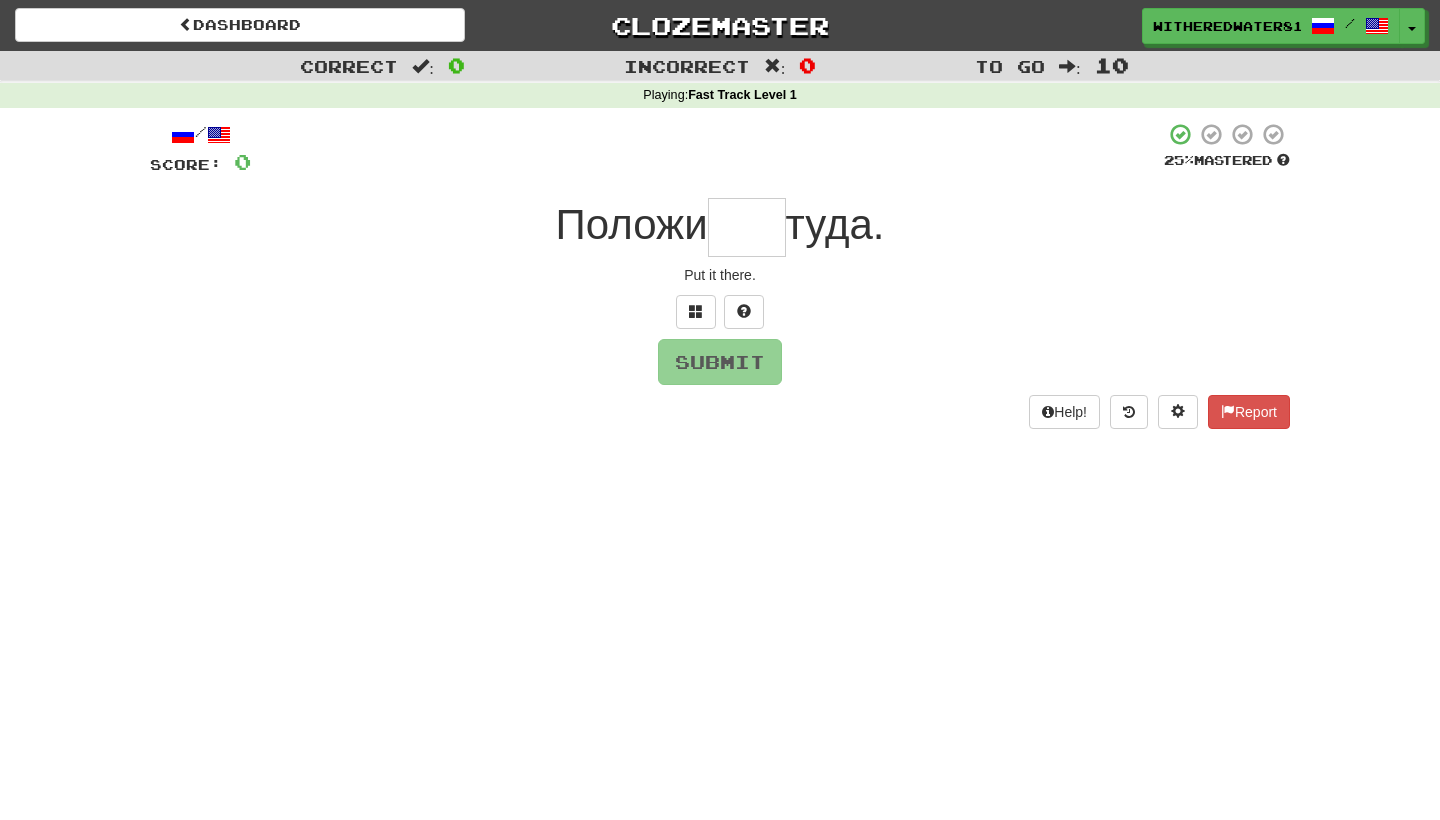 type on "*" 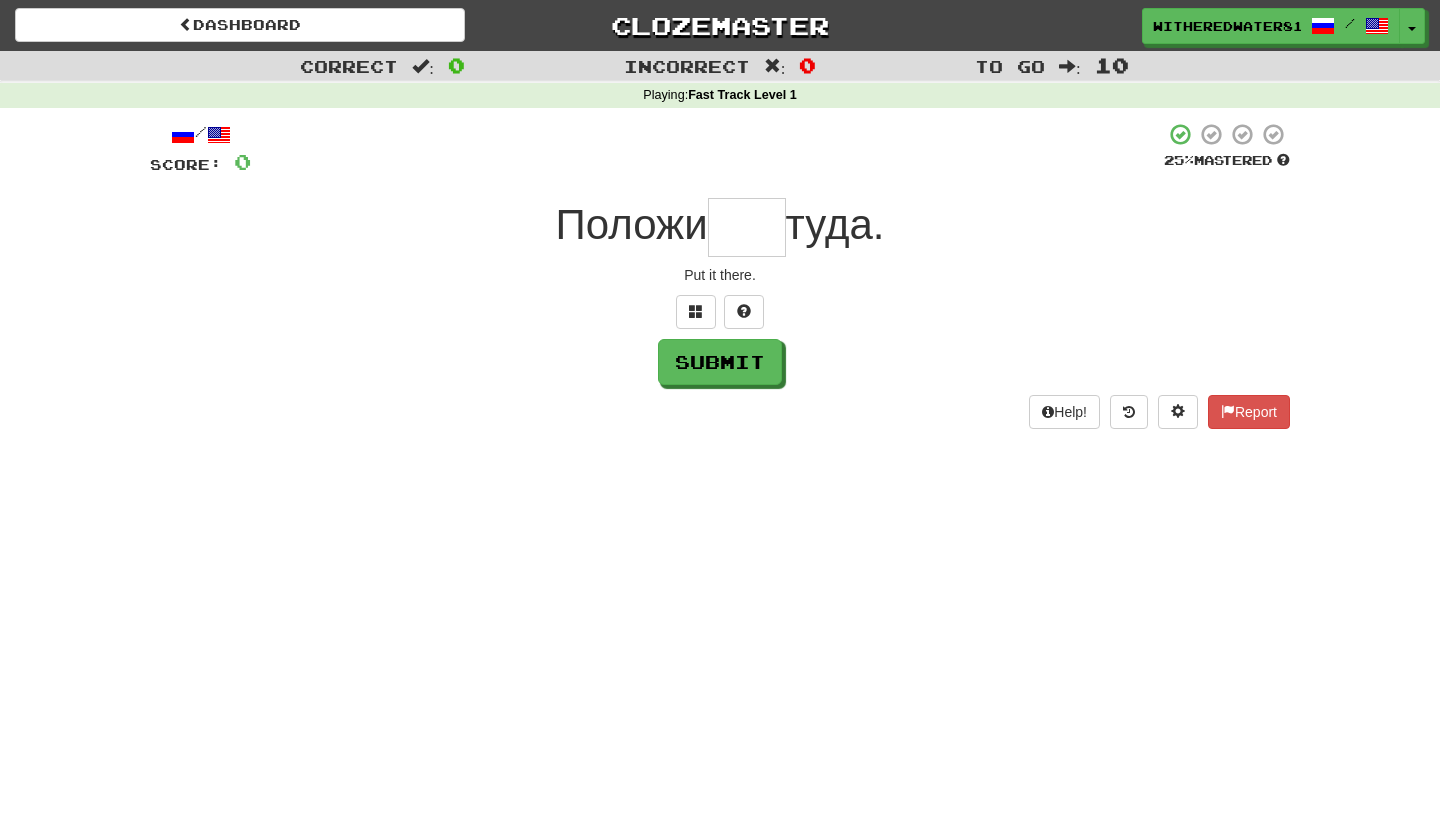 type on "*" 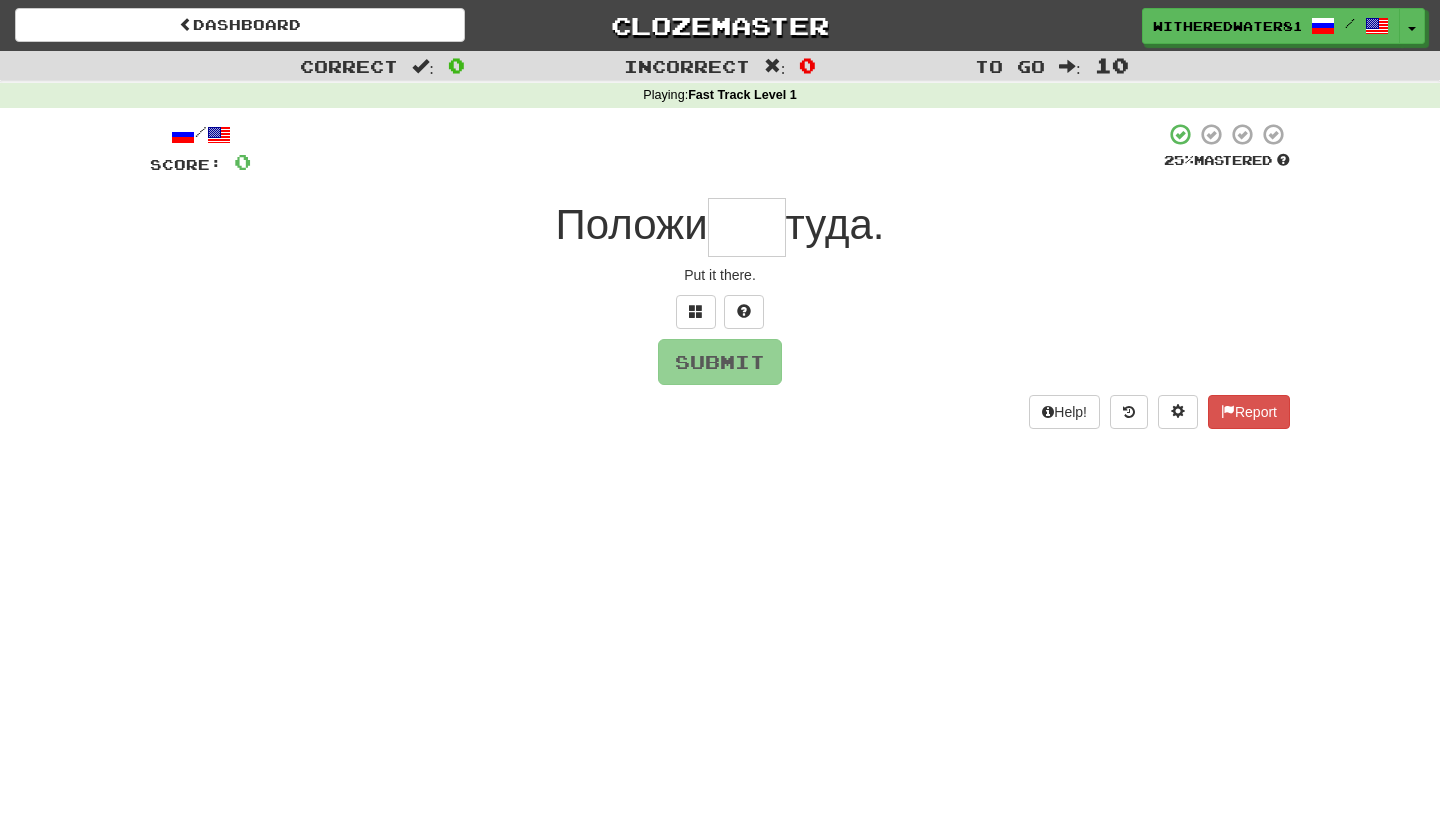 type on "*" 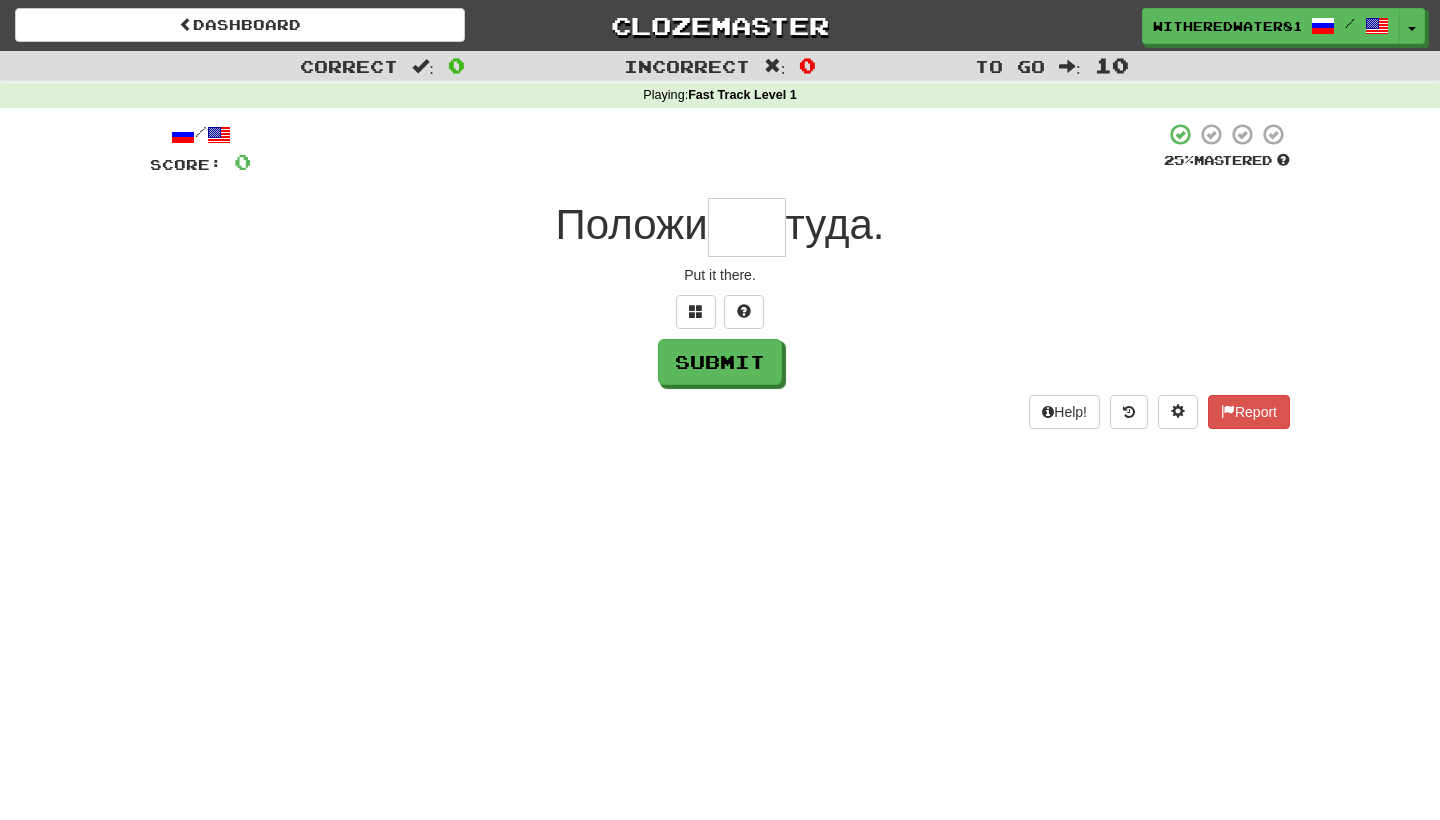 type on "*" 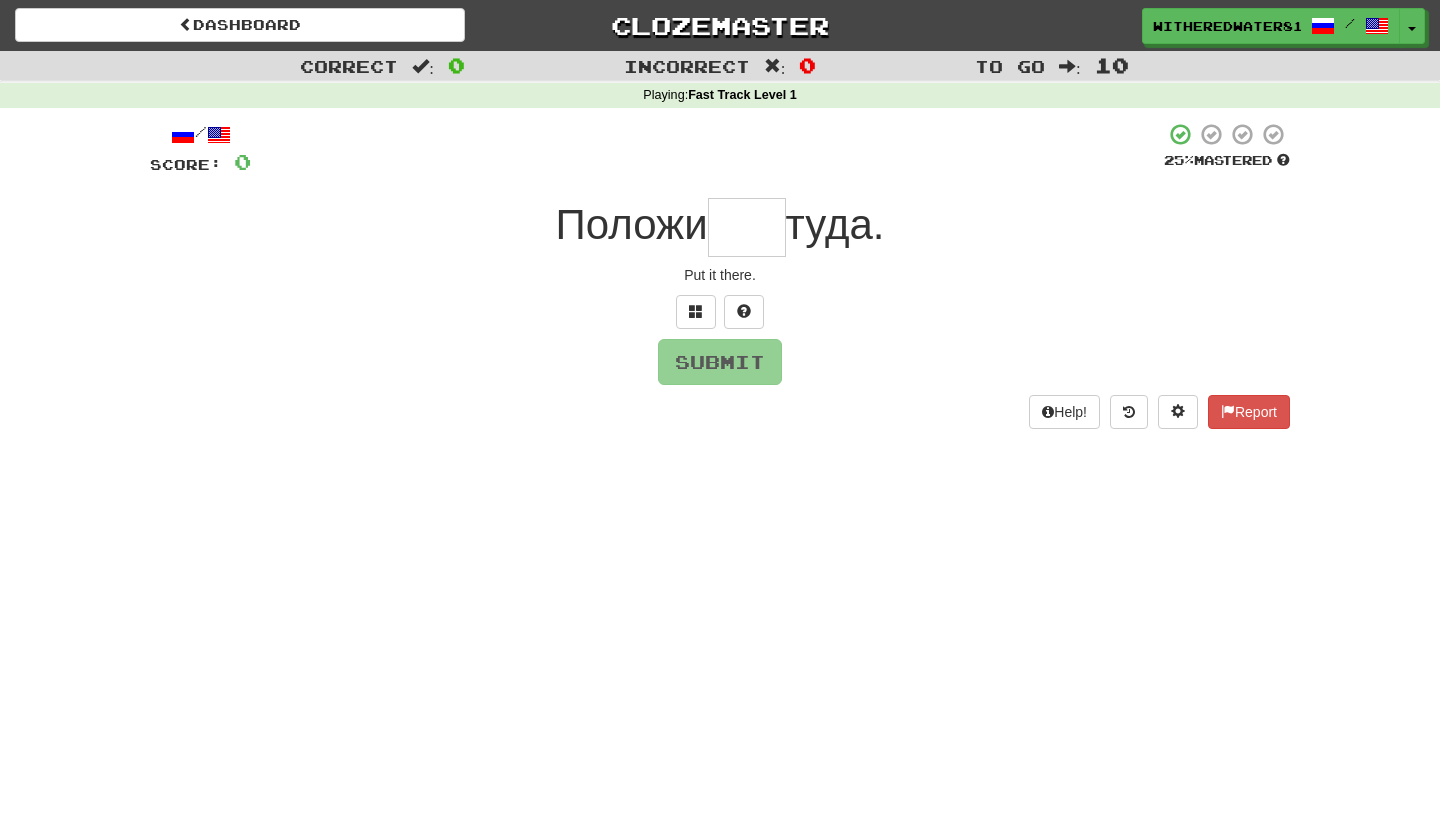 type on "*" 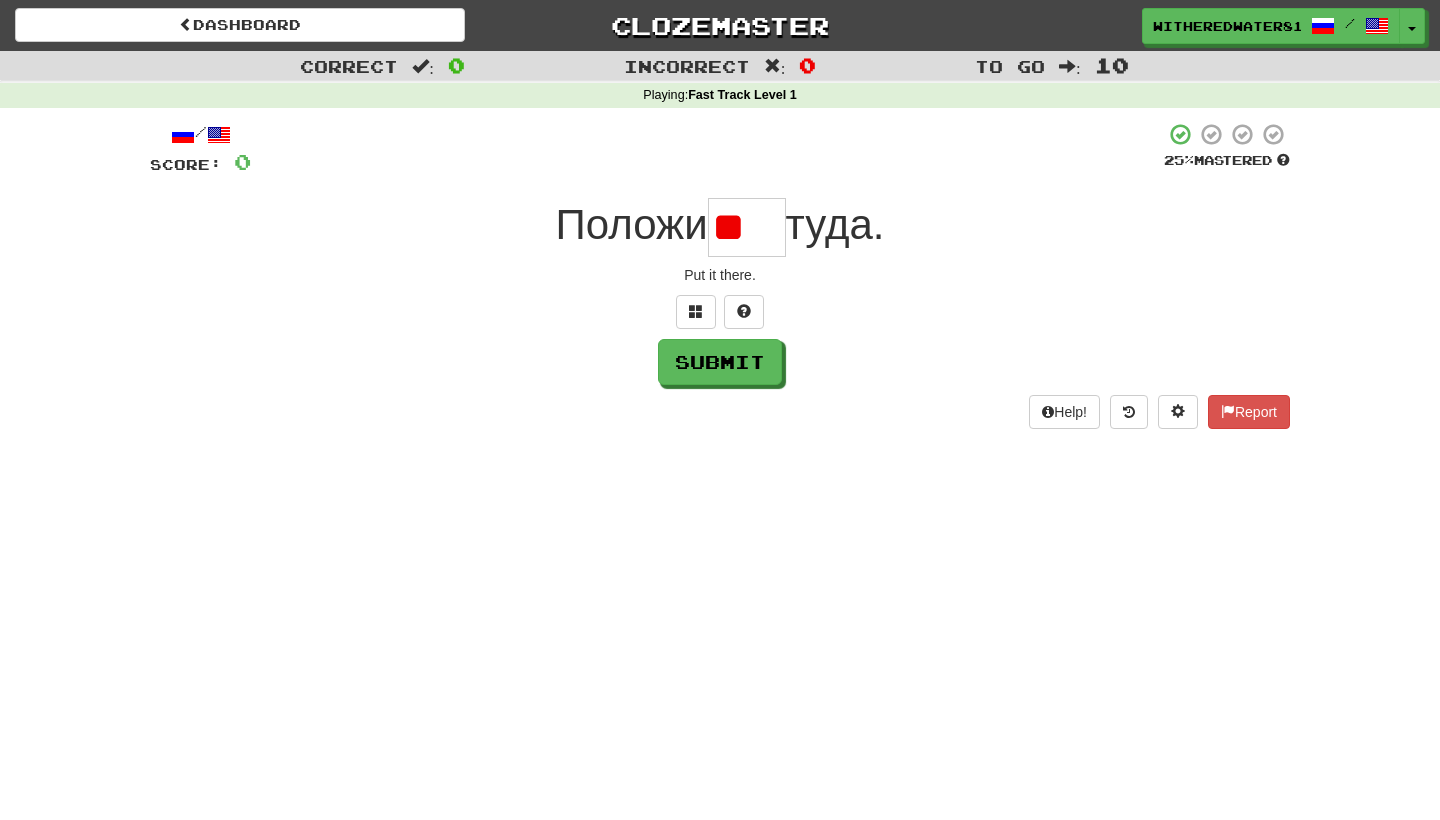 type on "*" 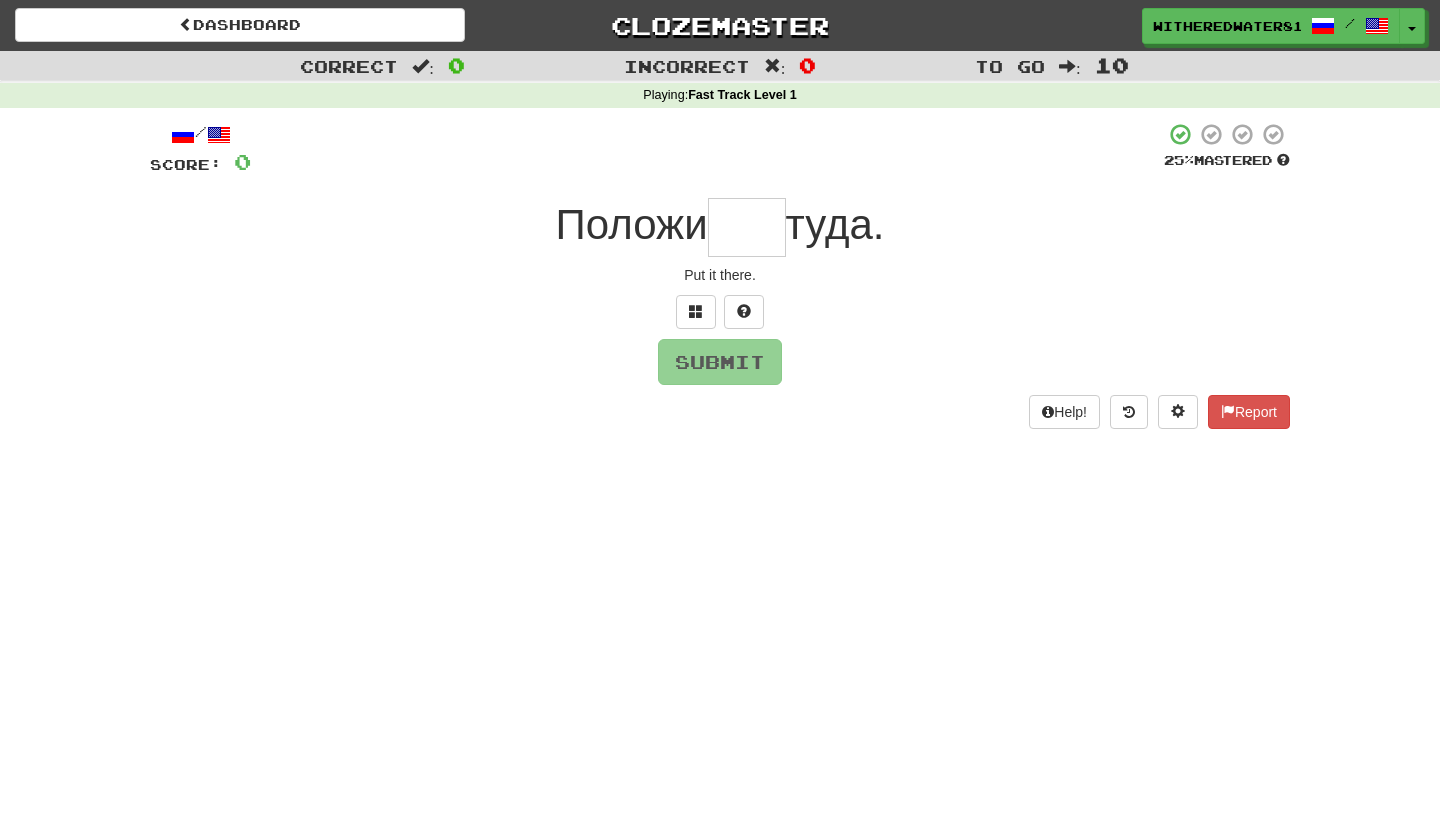 type on "*" 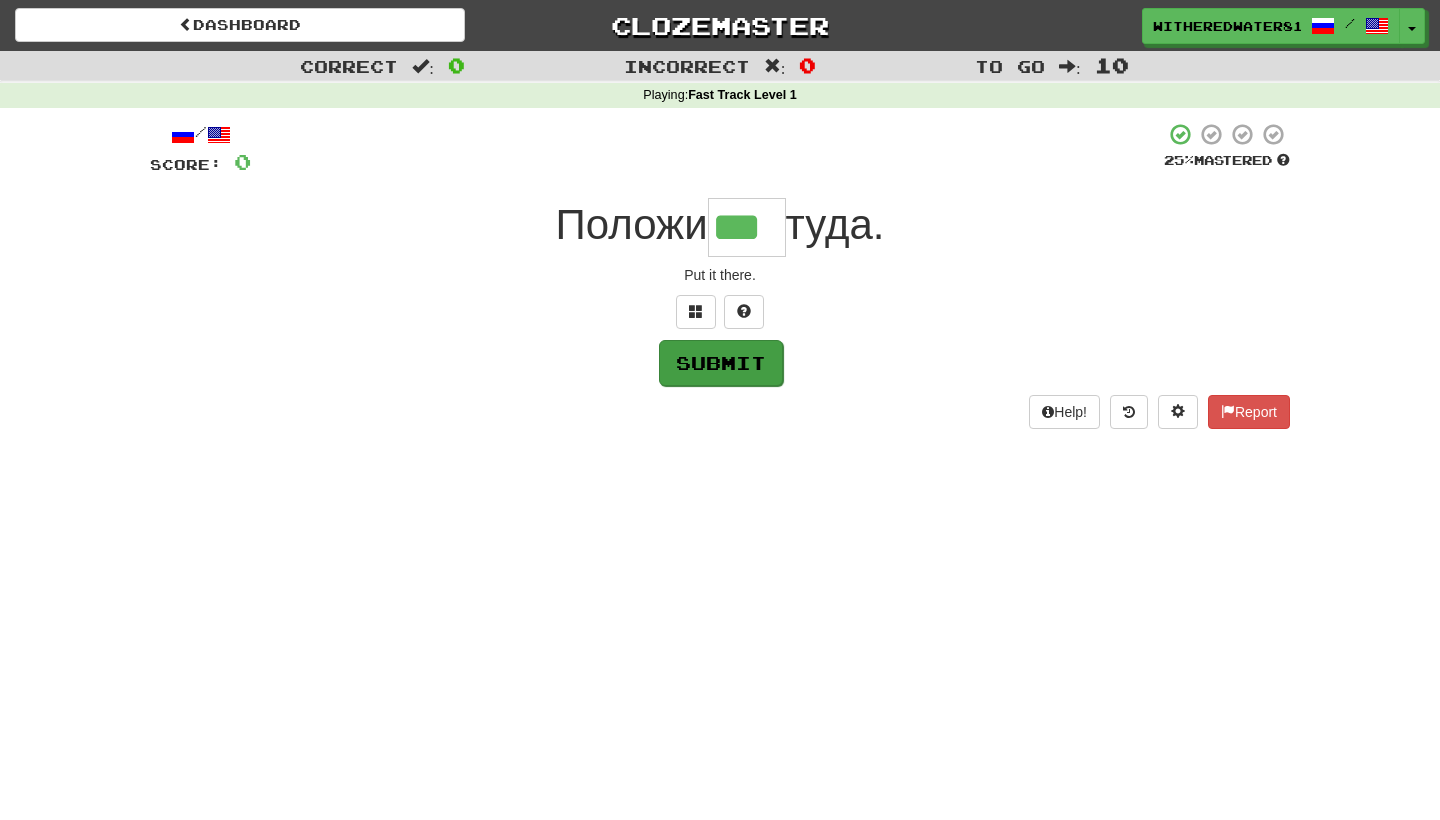 type on "***" 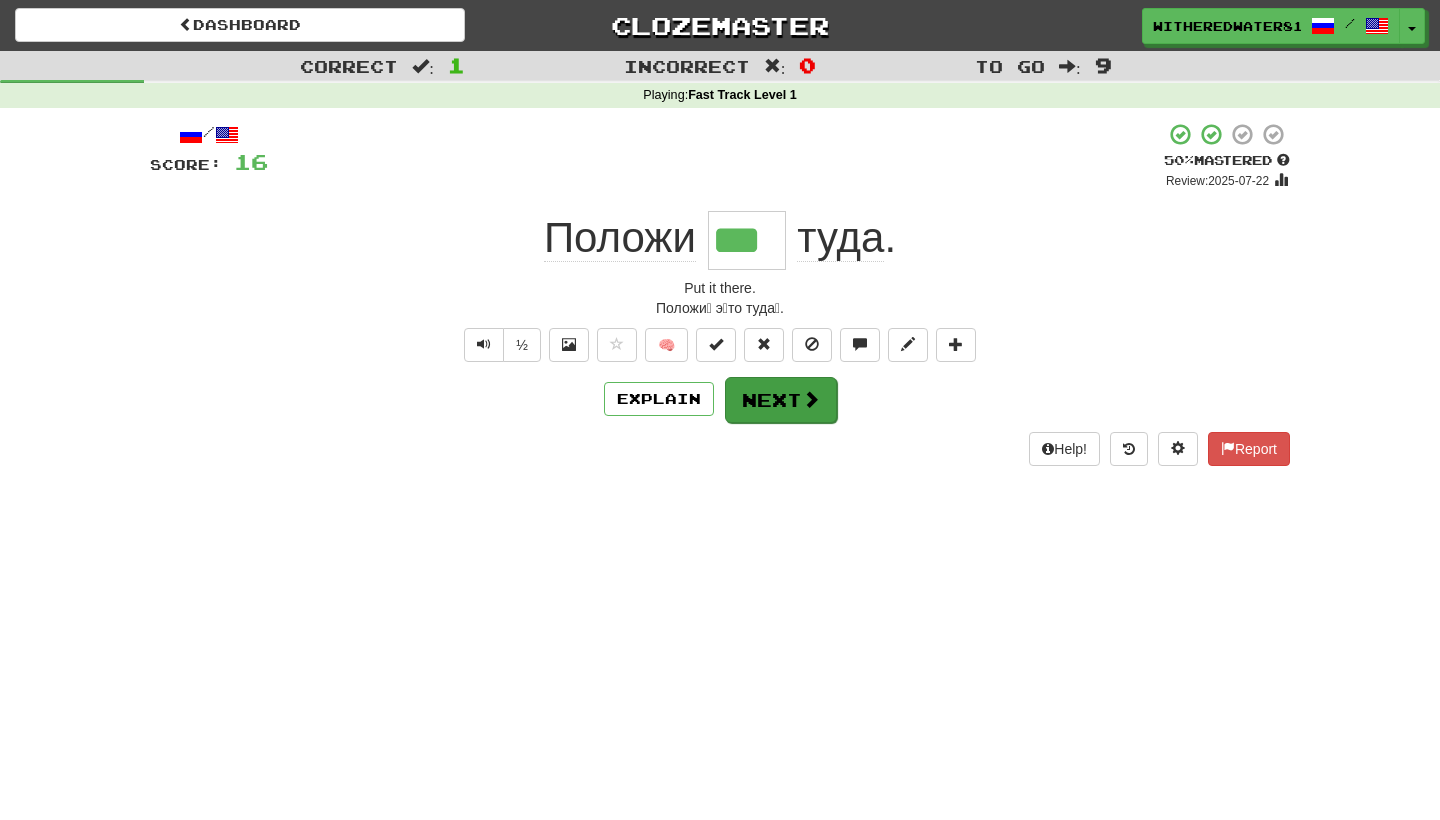 click on "Next" at bounding box center (781, 400) 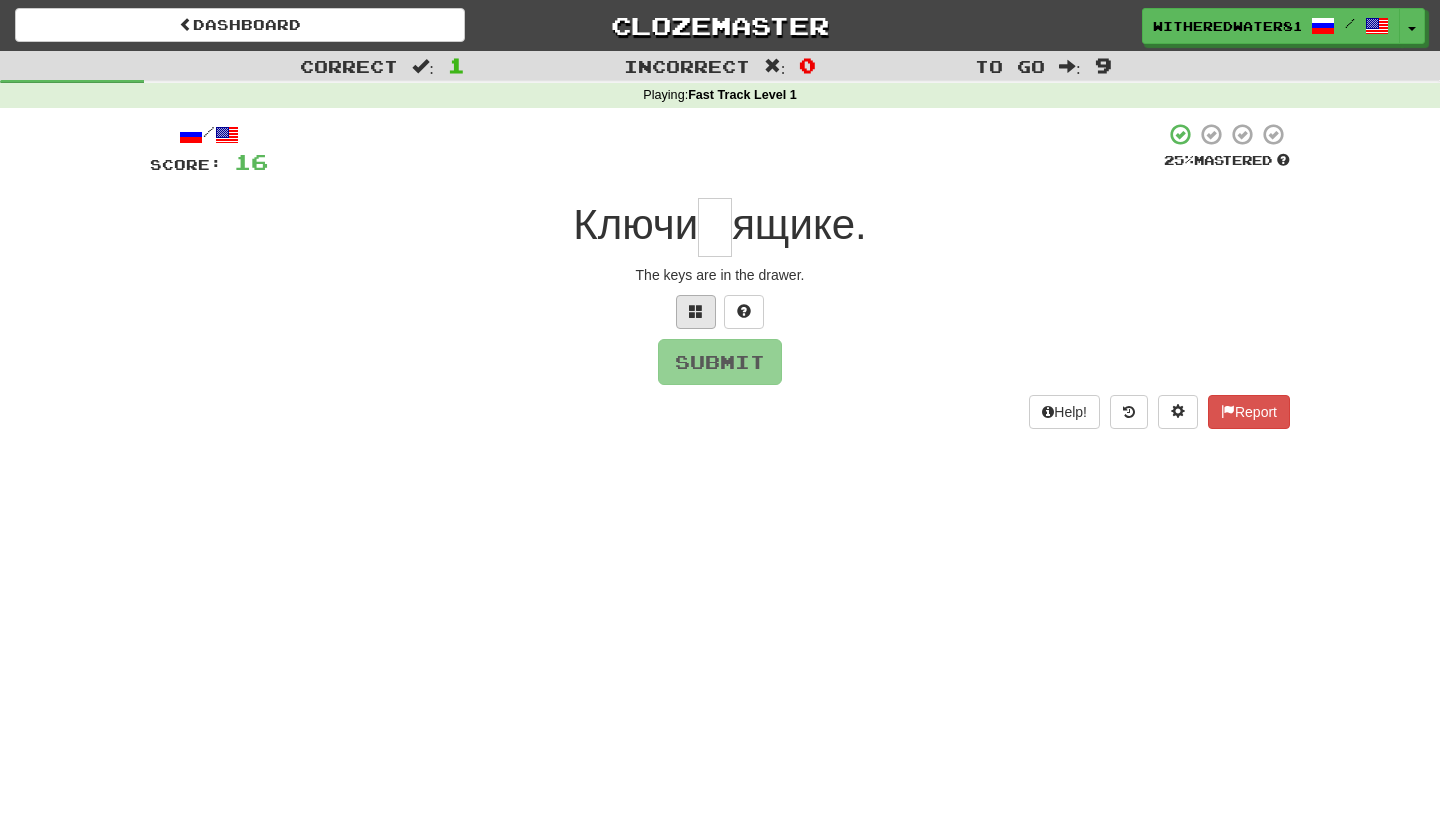 click at bounding box center [696, 311] 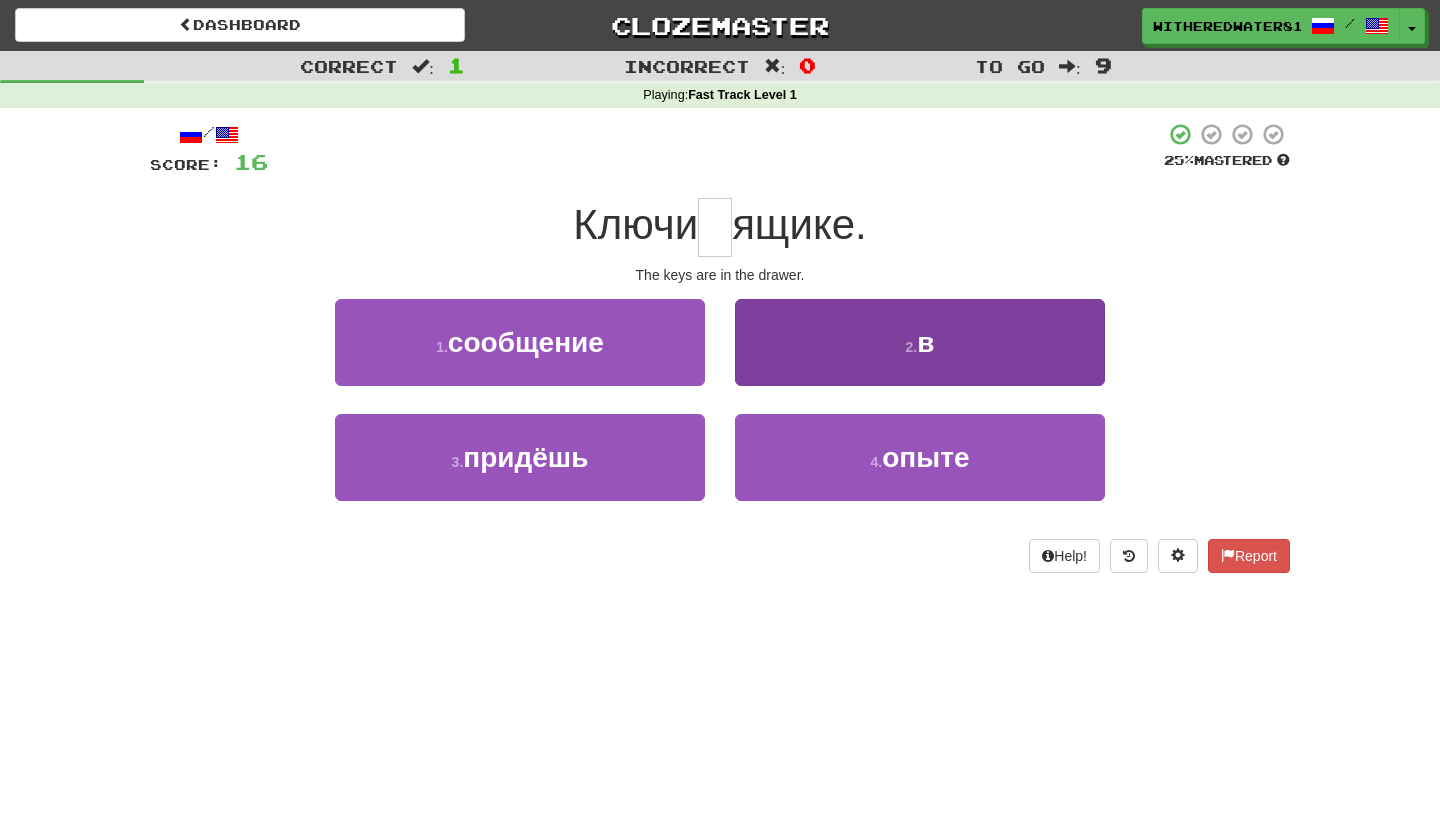 click on "2 .  в" at bounding box center (920, 342) 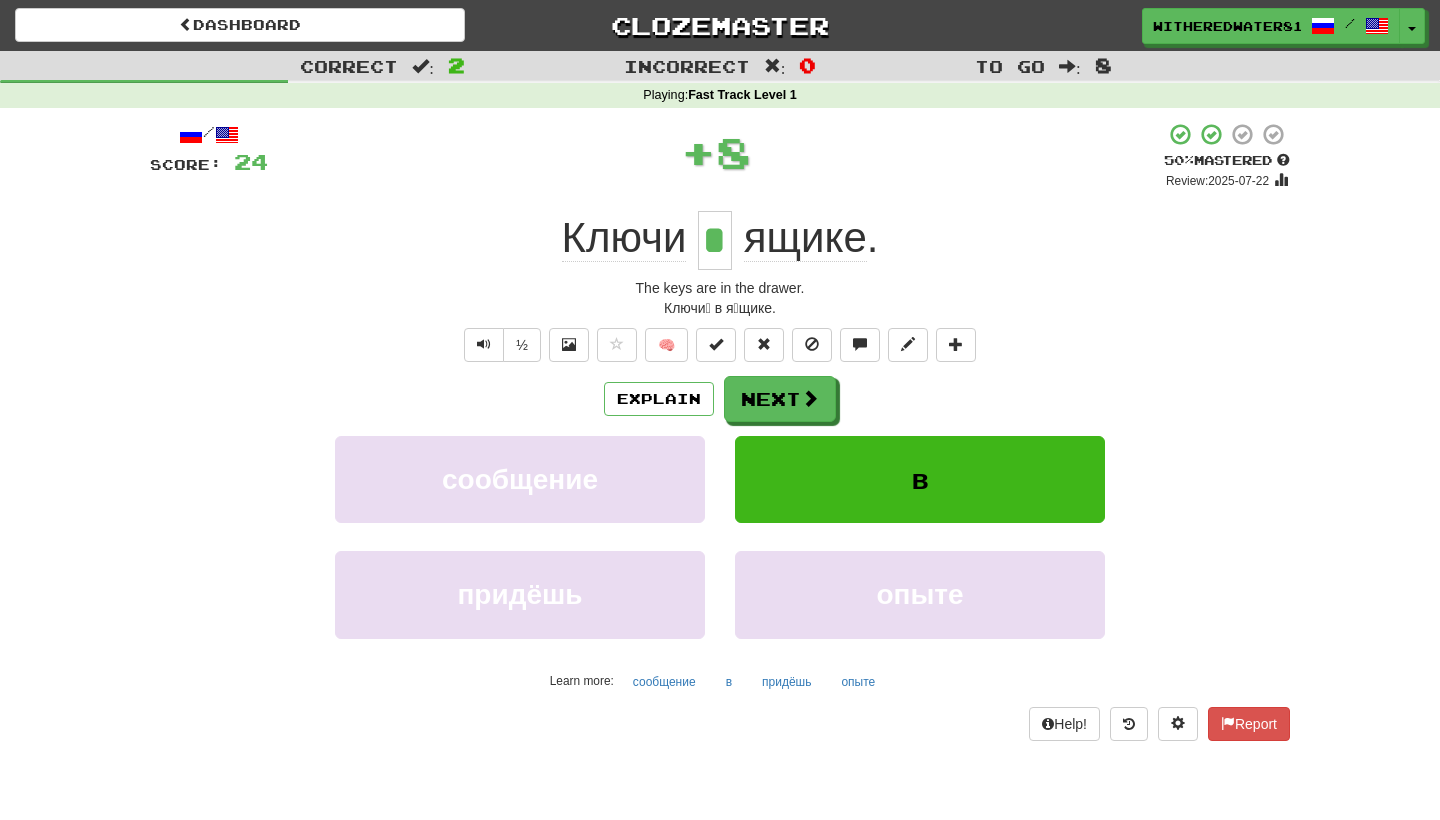 click on "в" at bounding box center (920, 479) 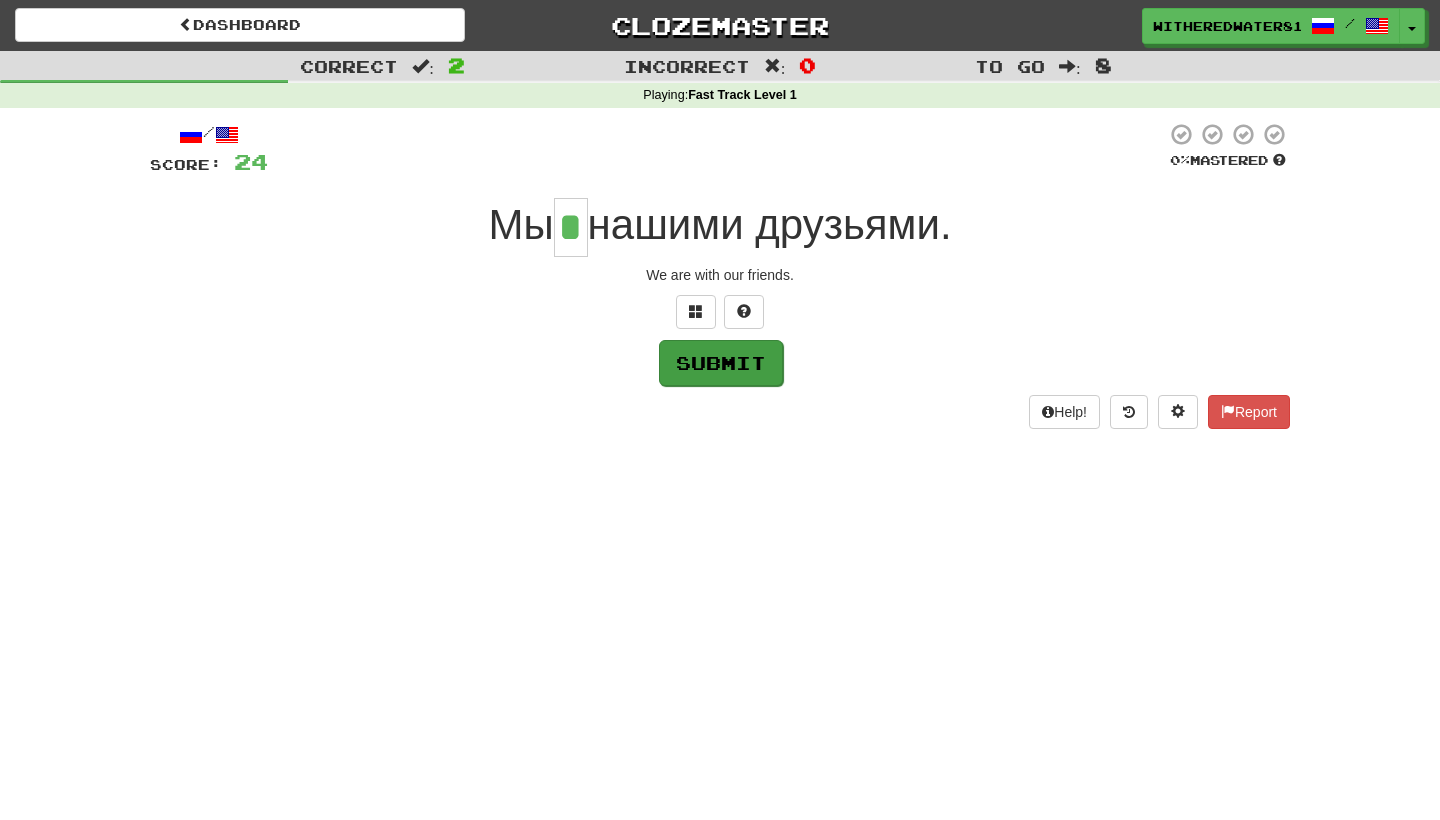 type on "*" 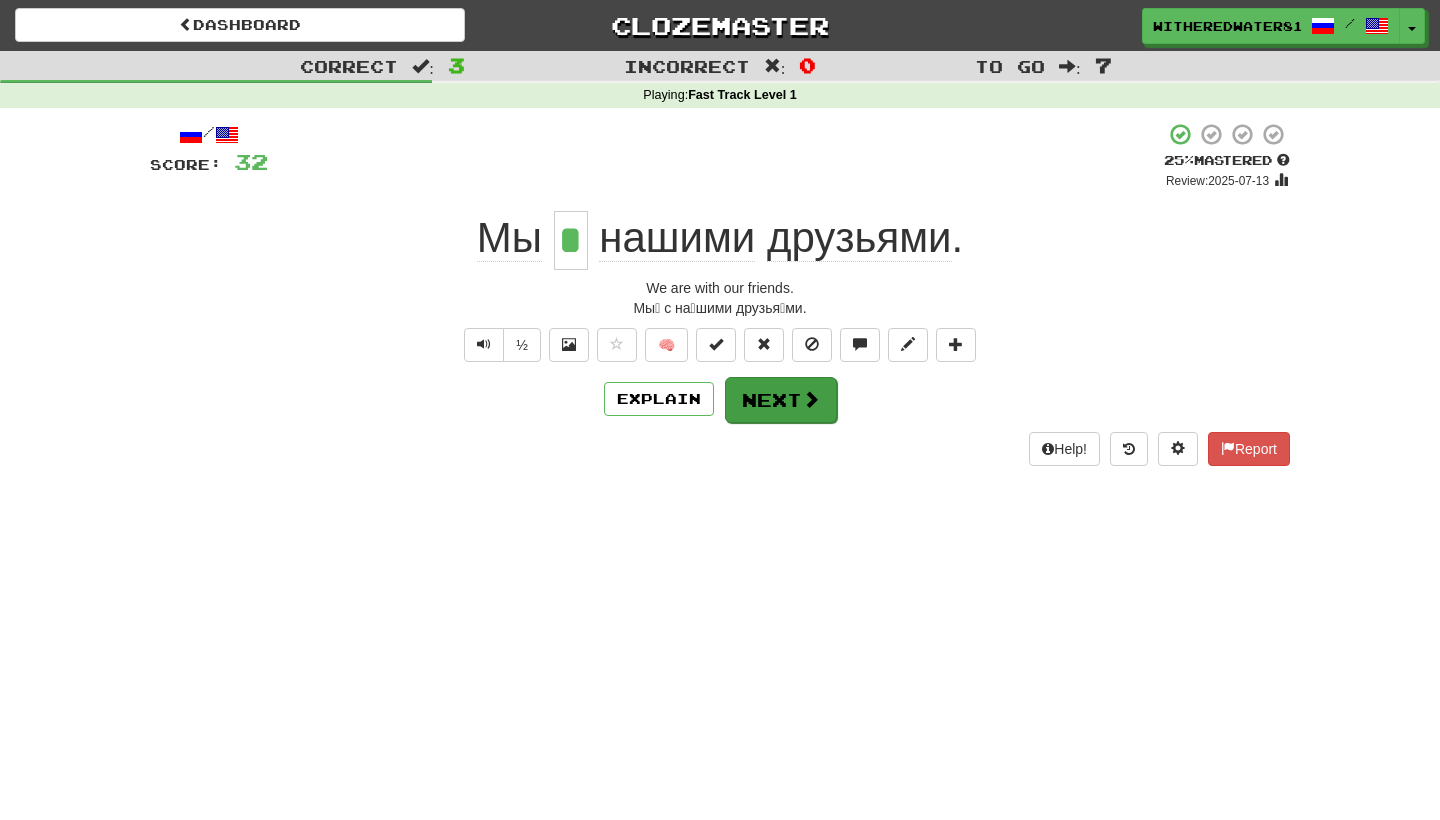 click on "Next" at bounding box center (781, 400) 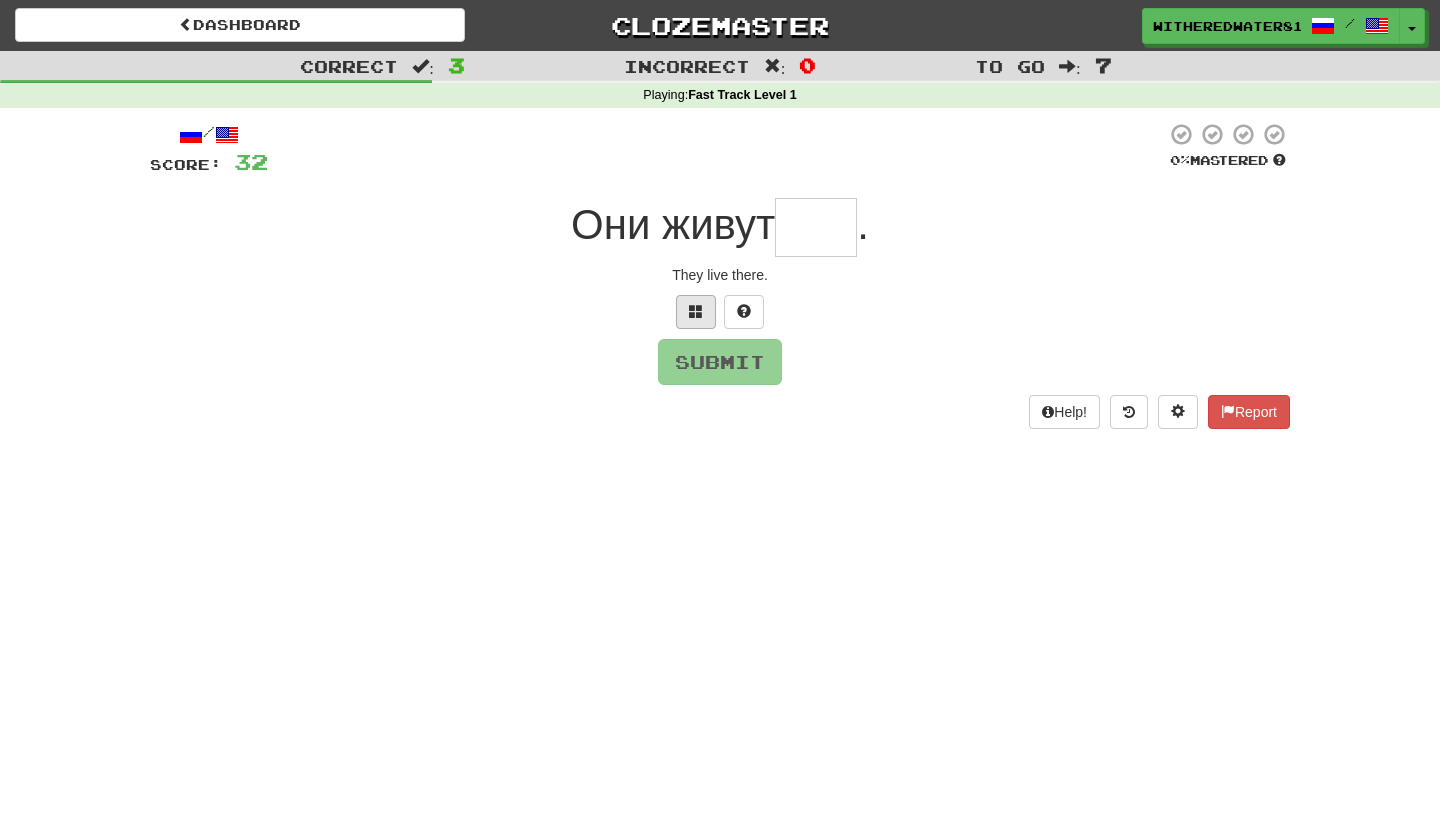 click at bounding box center (696, 312) 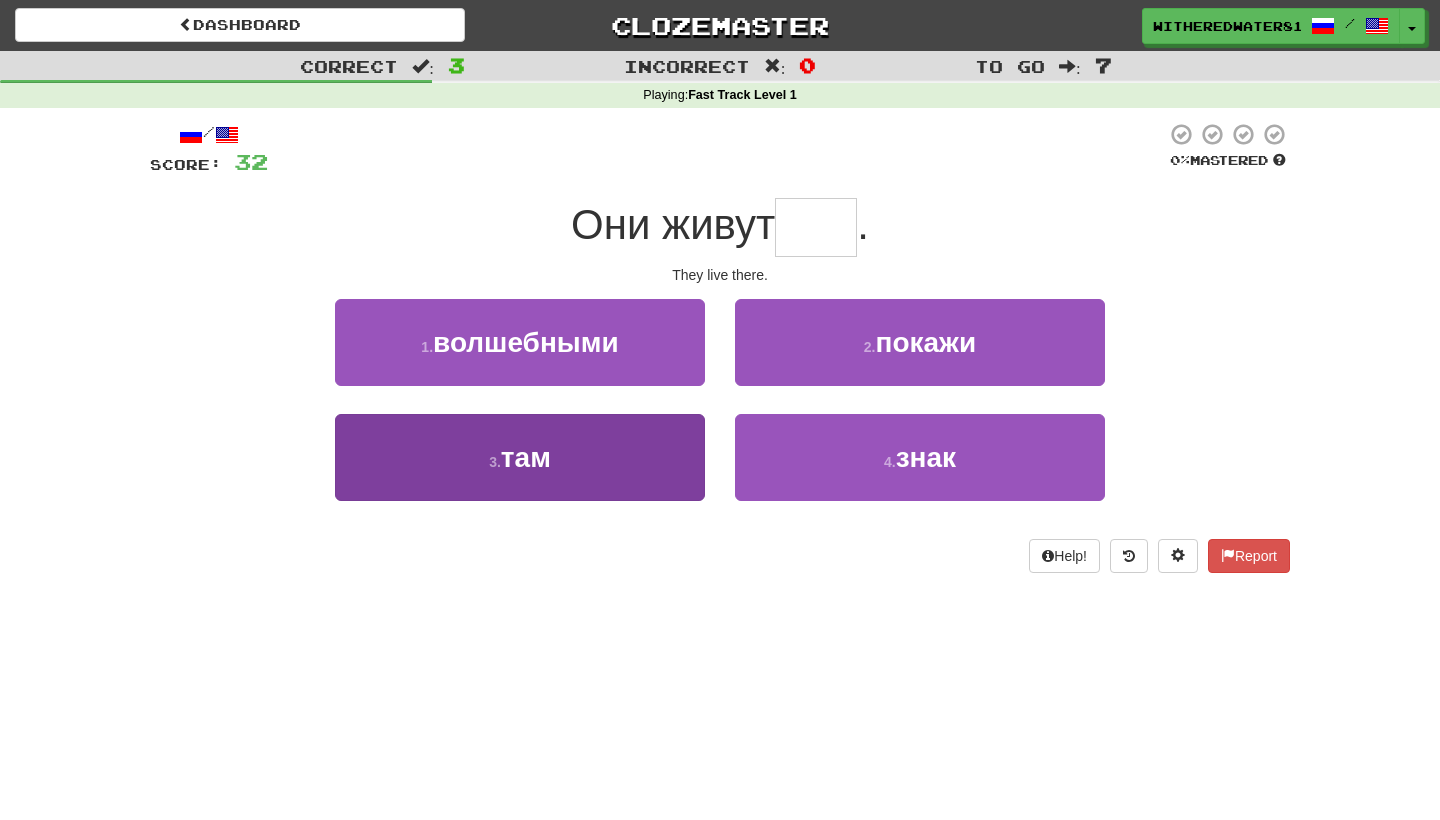 click on "3 .  там" at bounding box center [520, 457] 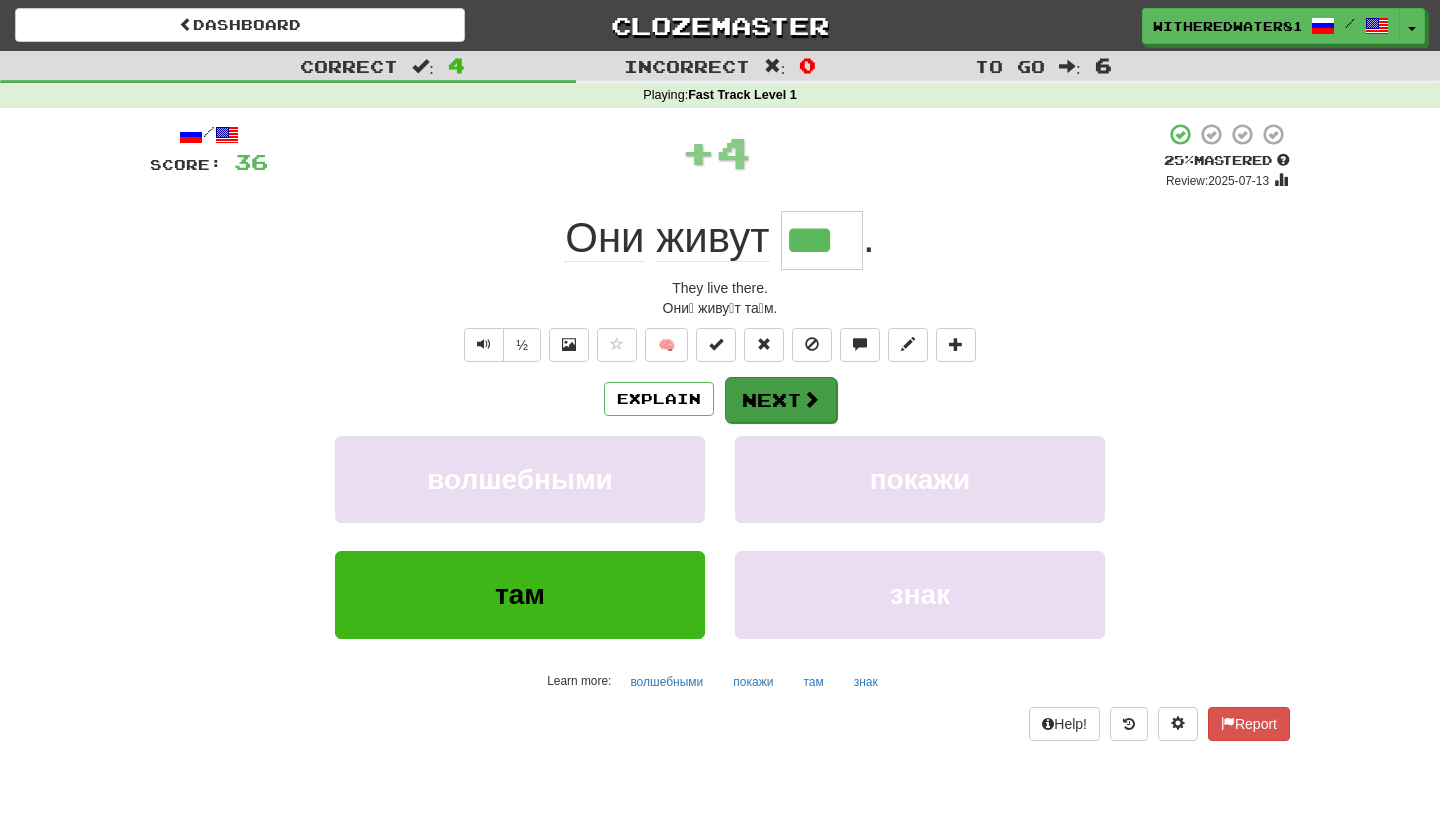 click at bounding box center (811, 399) 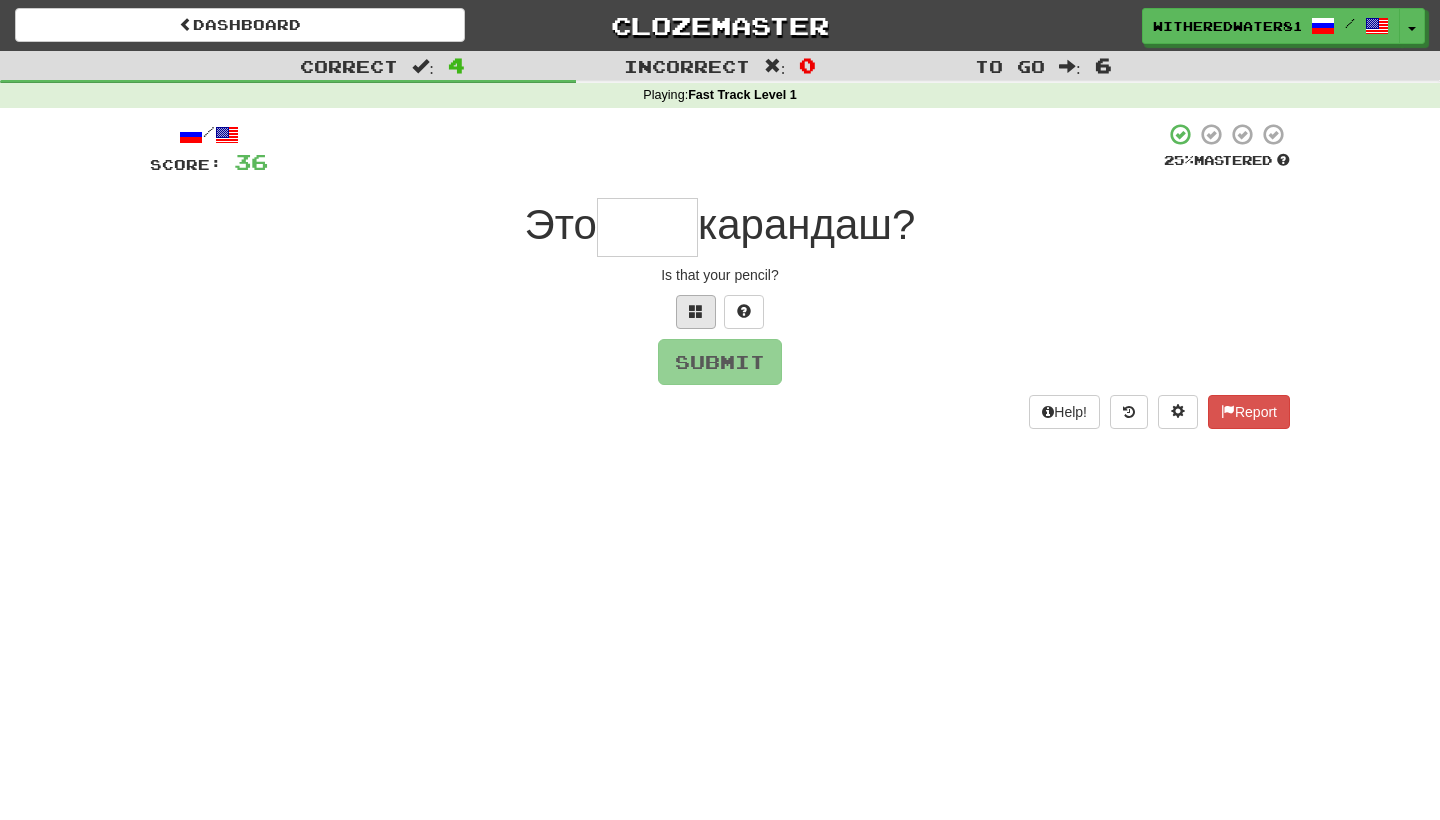 click at bounding box center (696, 312) 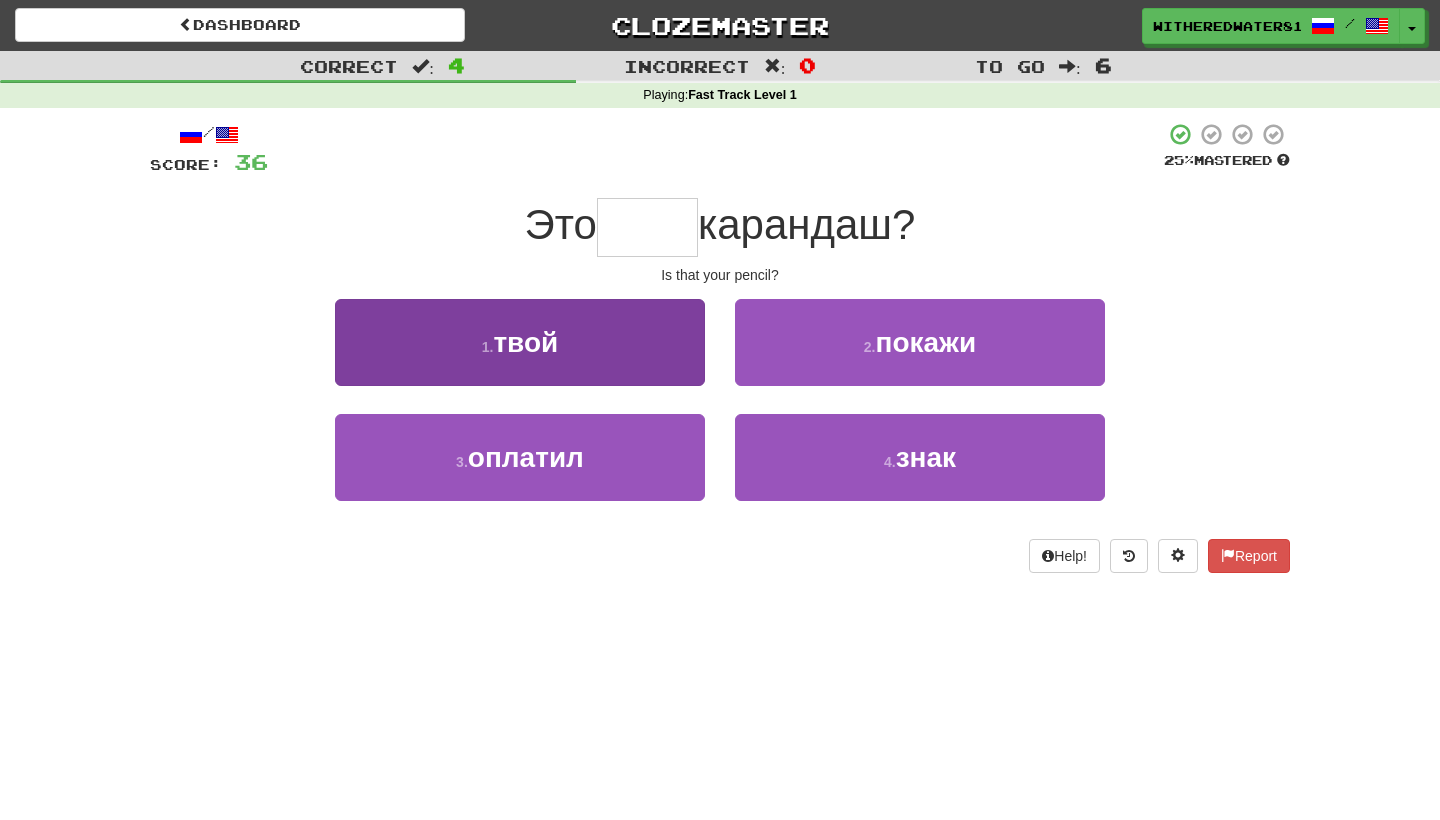 click on "1 .  твой" at bounding box center [520, 342] 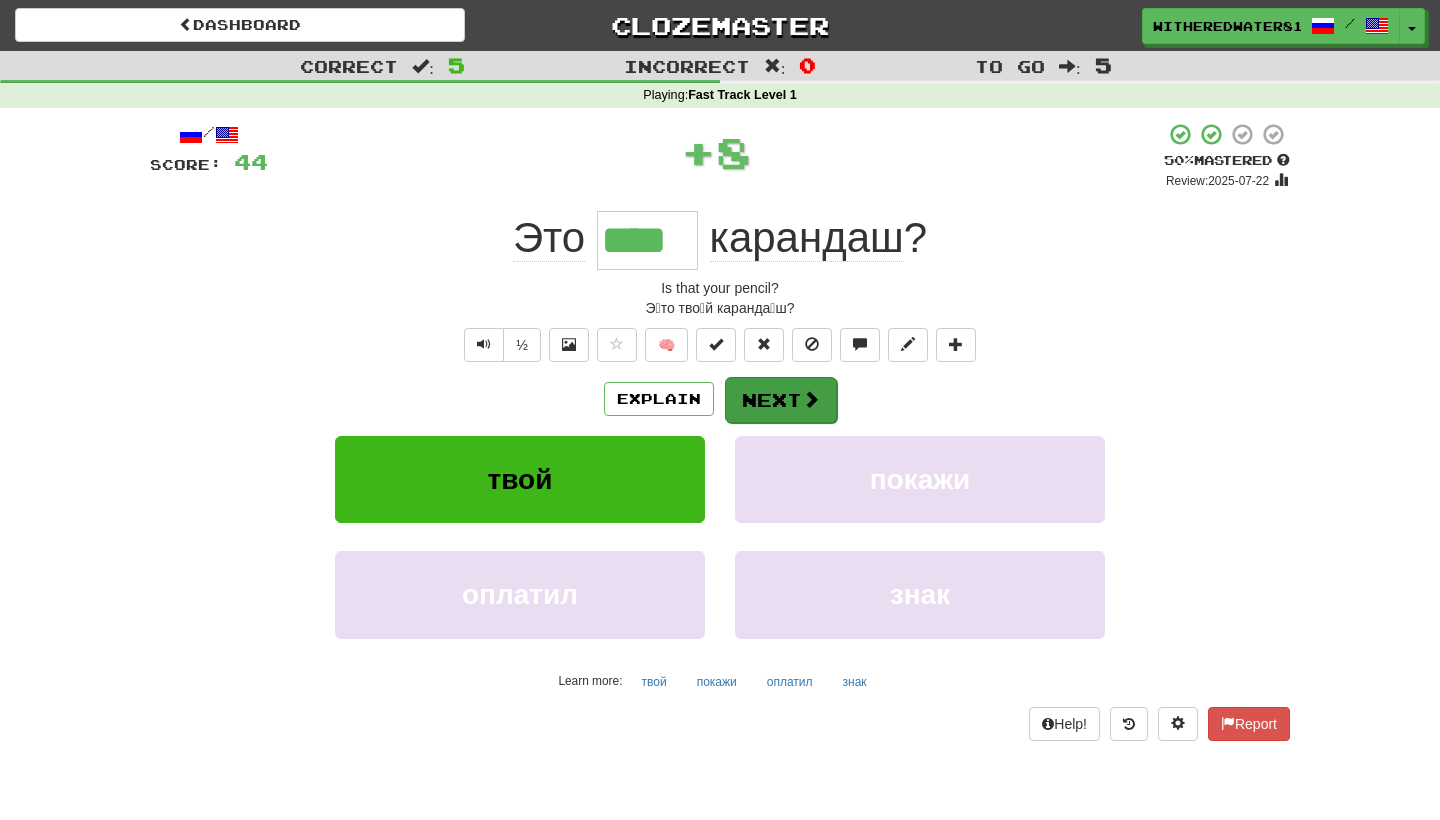 click on "Next" at bounding box center (781, 400) 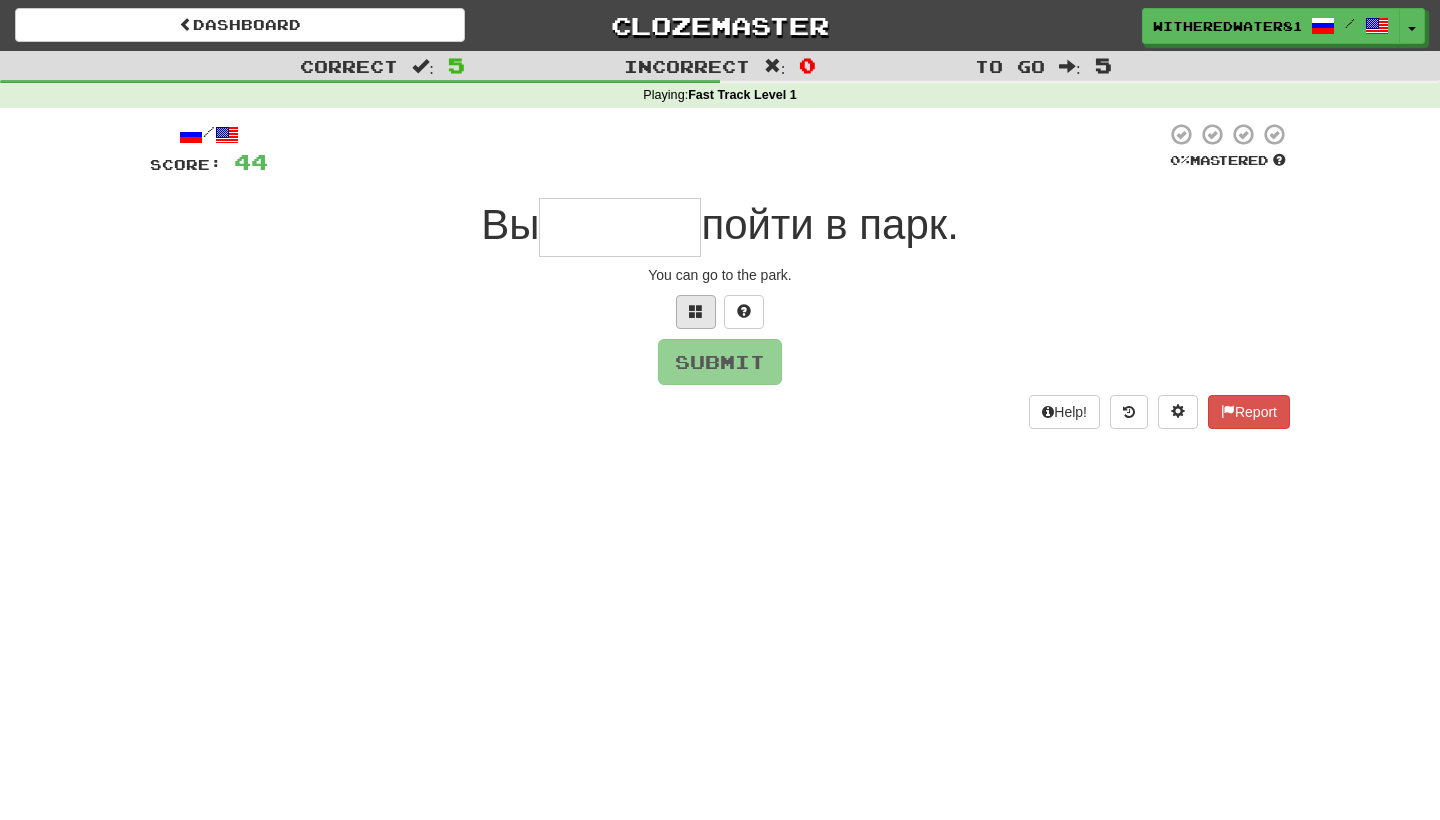 click at bounding box center (696, 311) 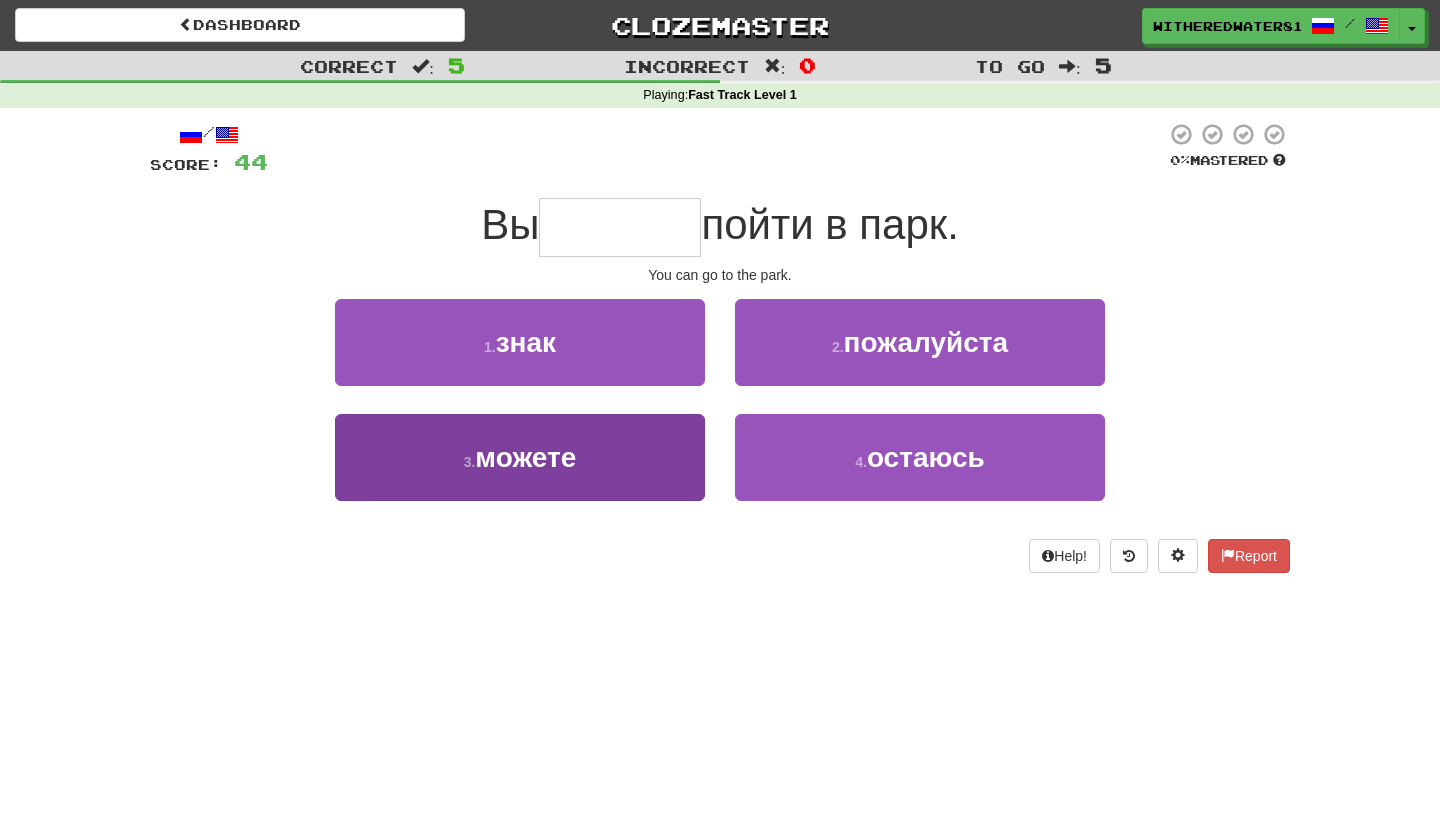 click on "3 .  можете" at bounding box center [520, 457] 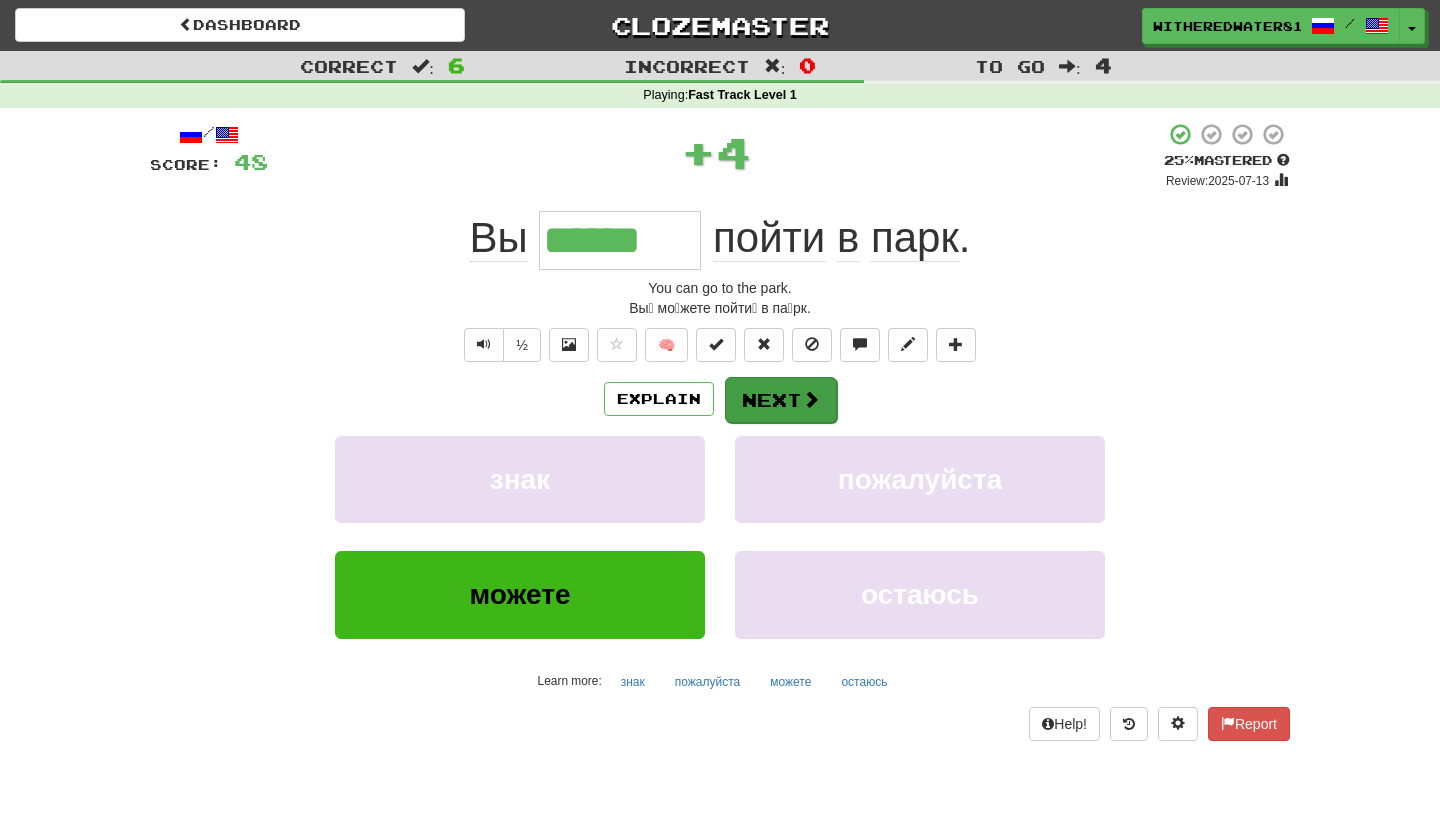 click on "Next" at bounding box center (781, 400) 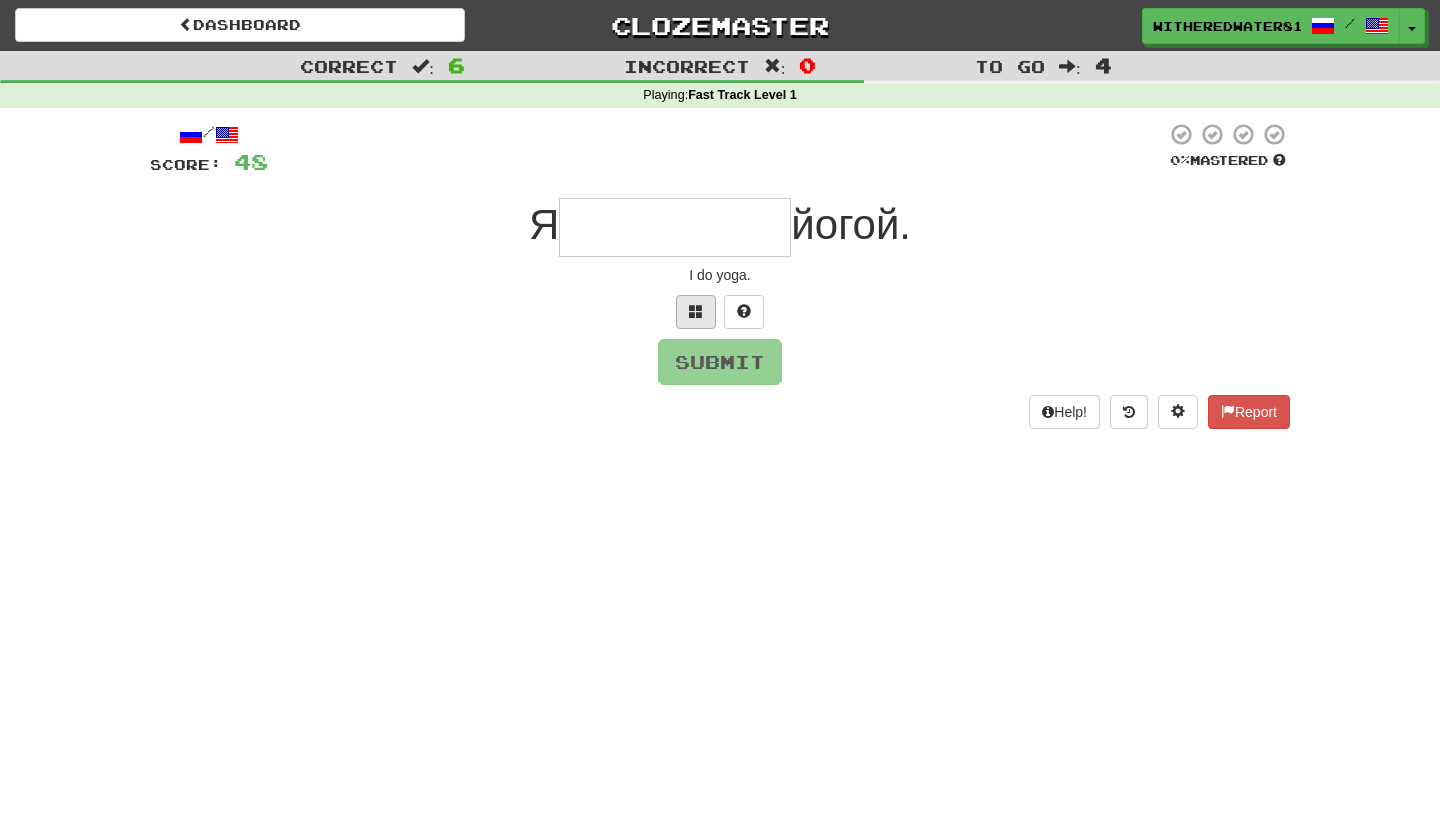click at bounding box center [696, 312] 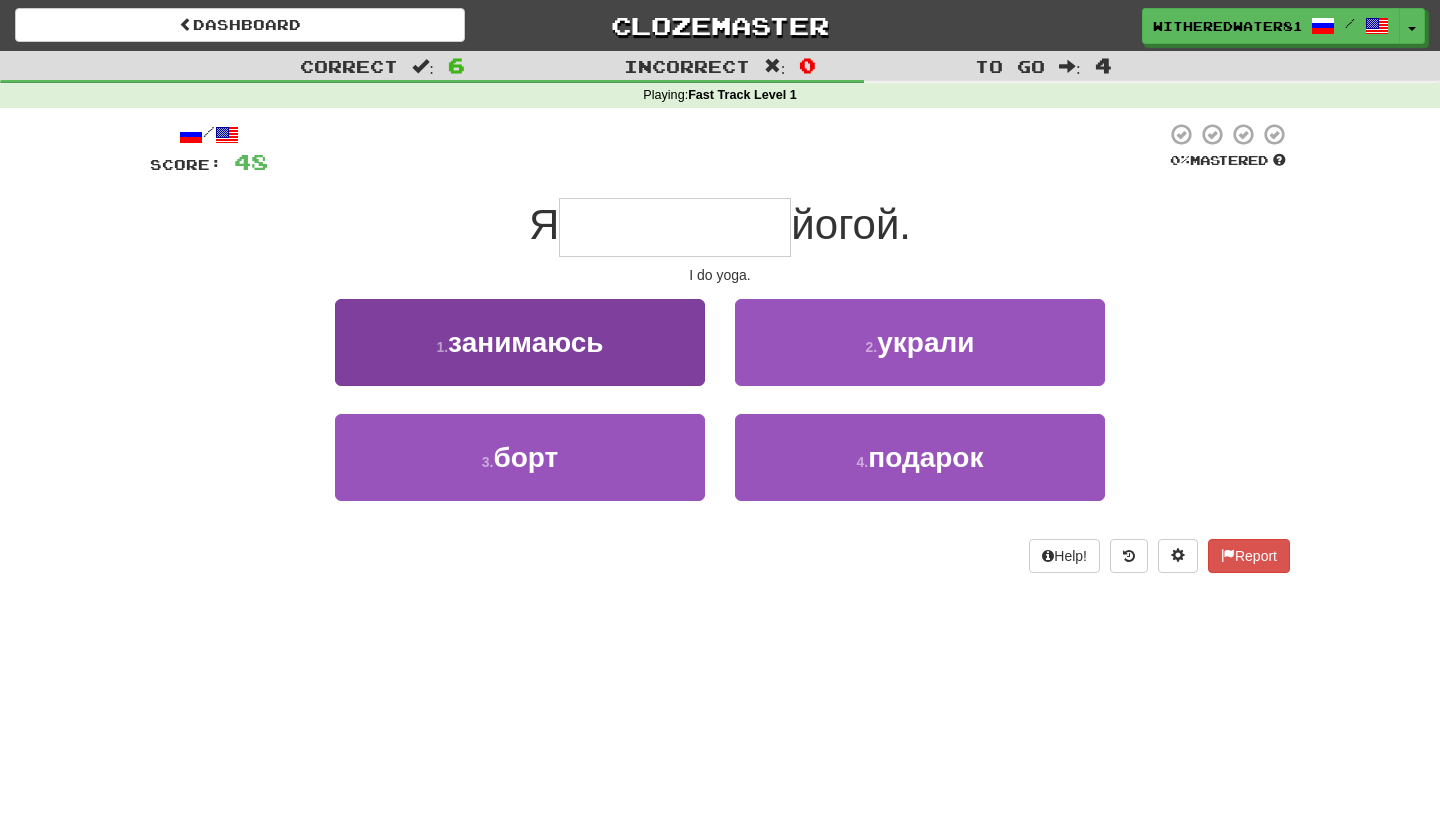 click on "1 .  занимаюсь" at bounding box center (520, 342) 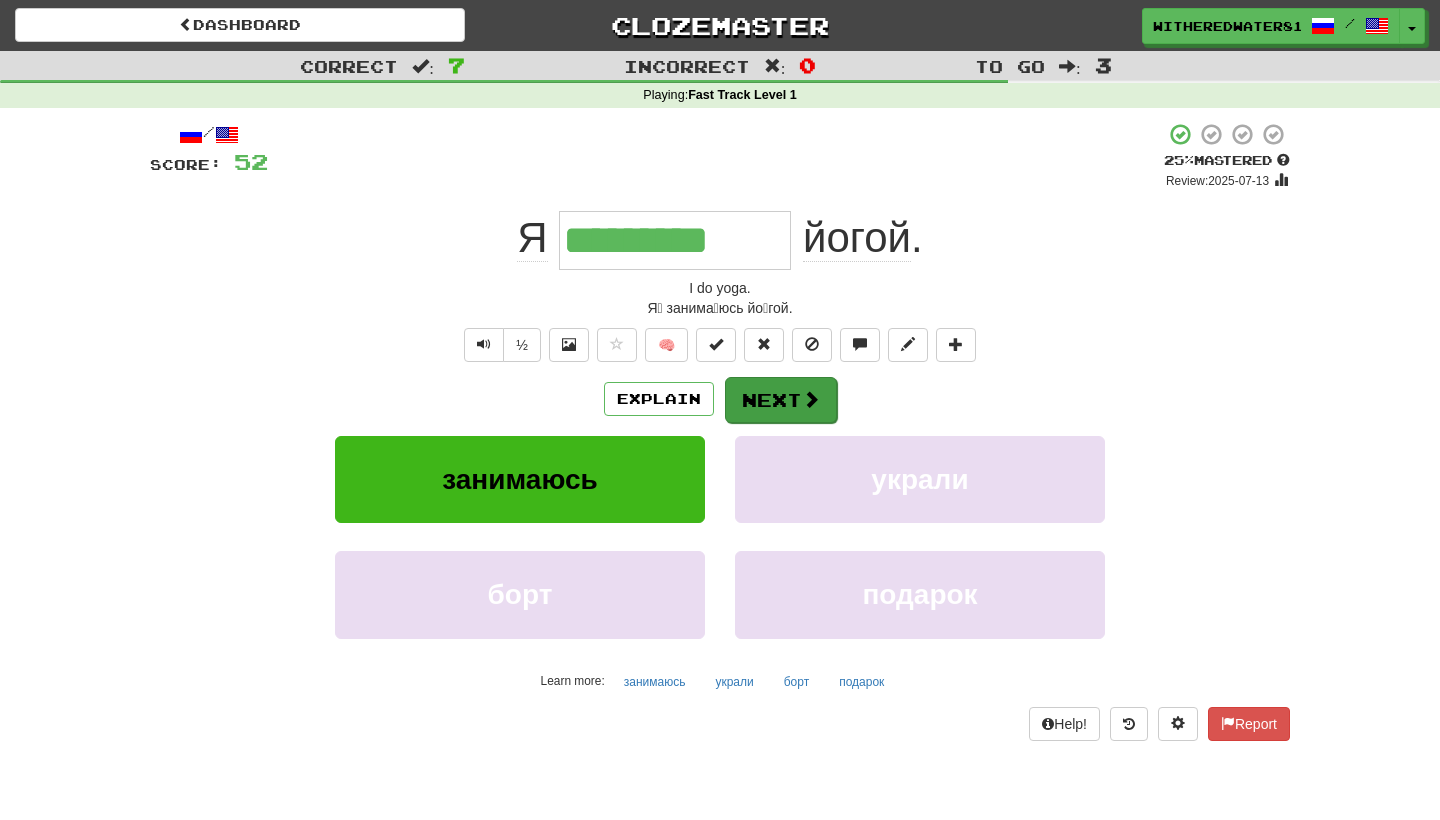click on "Next" at bounding box center (781, 400) 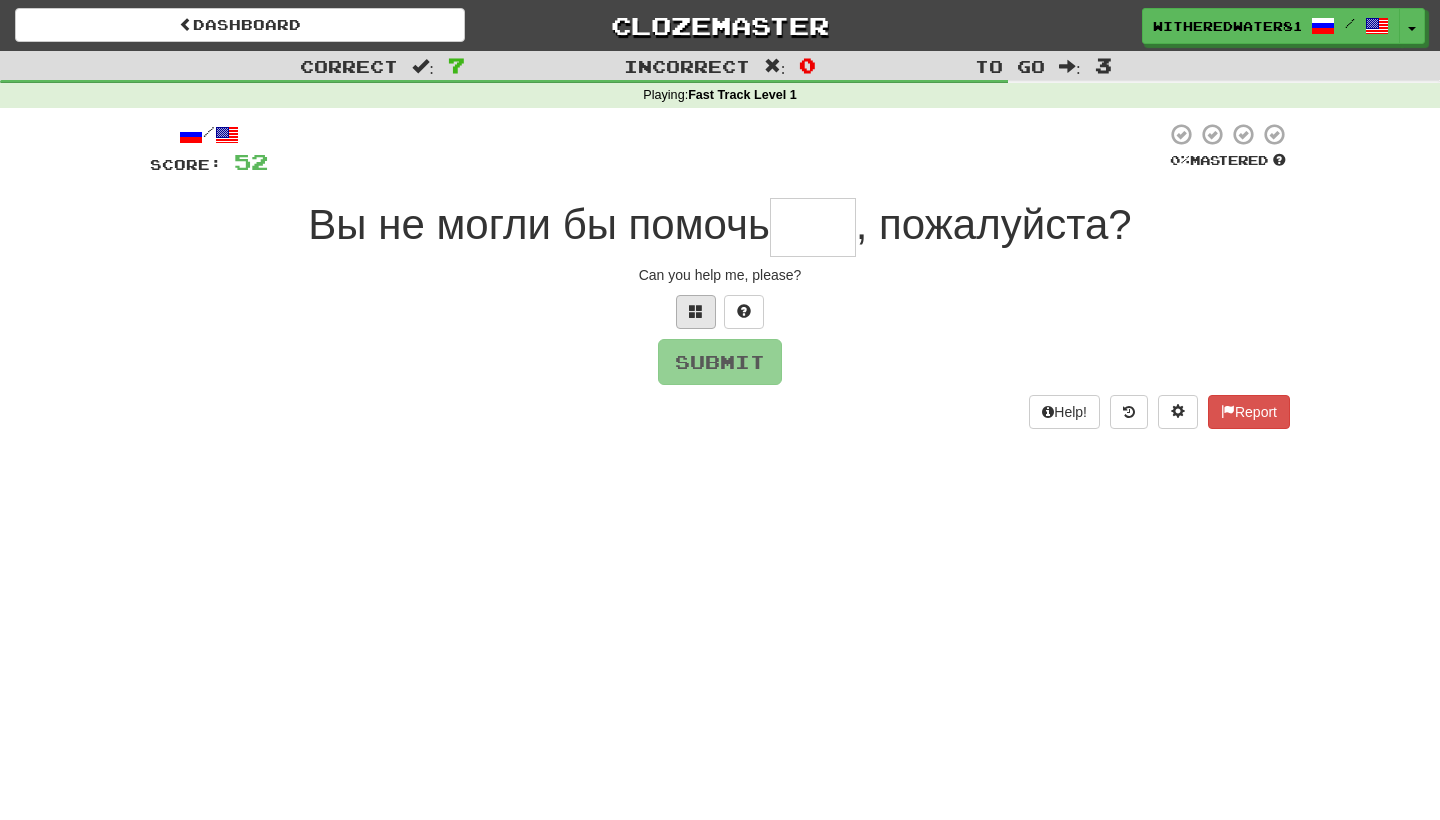 click at bounding box center (696, 312) 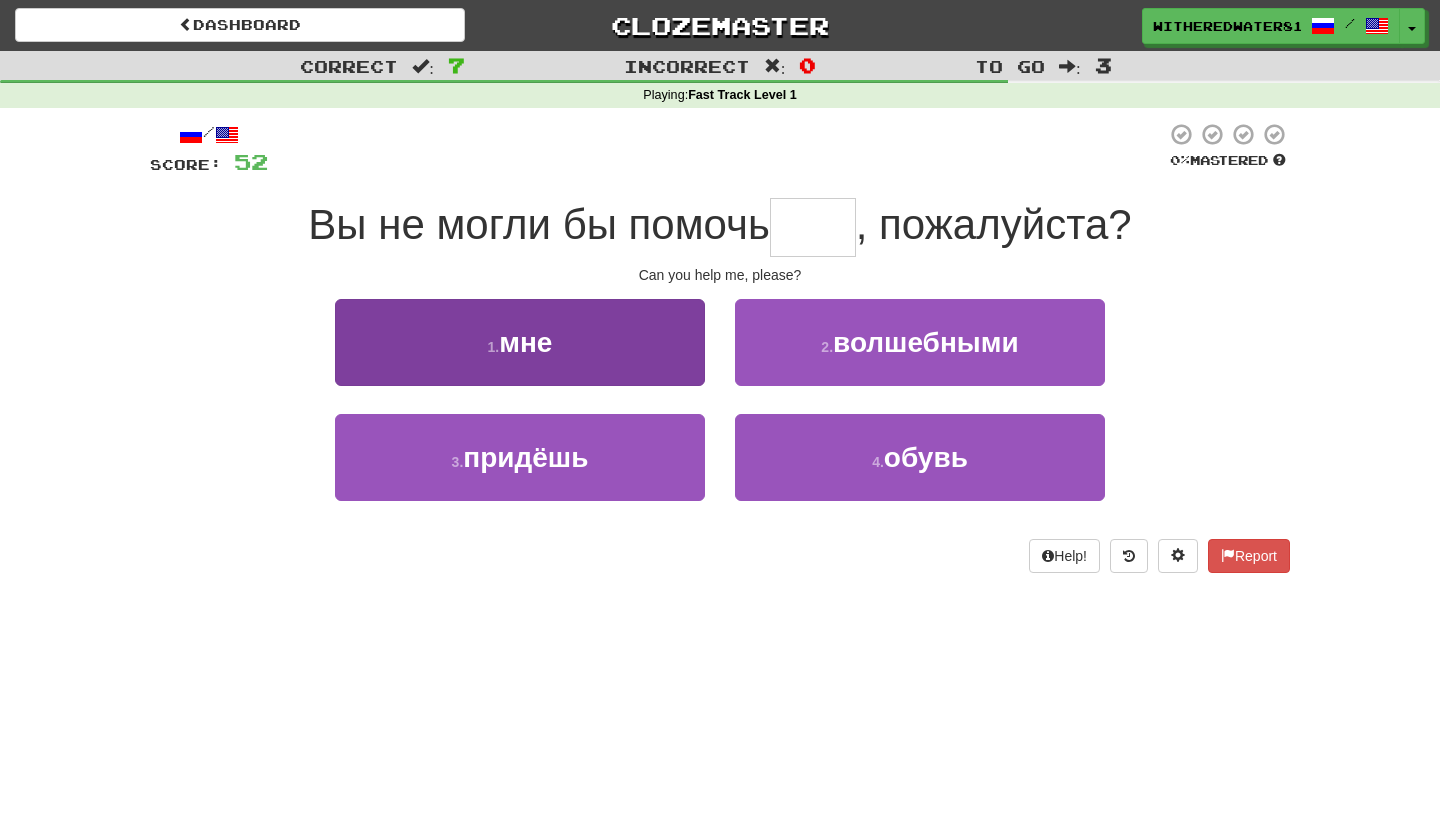 click on "1 .  мне" at bounding box center [520, 342] 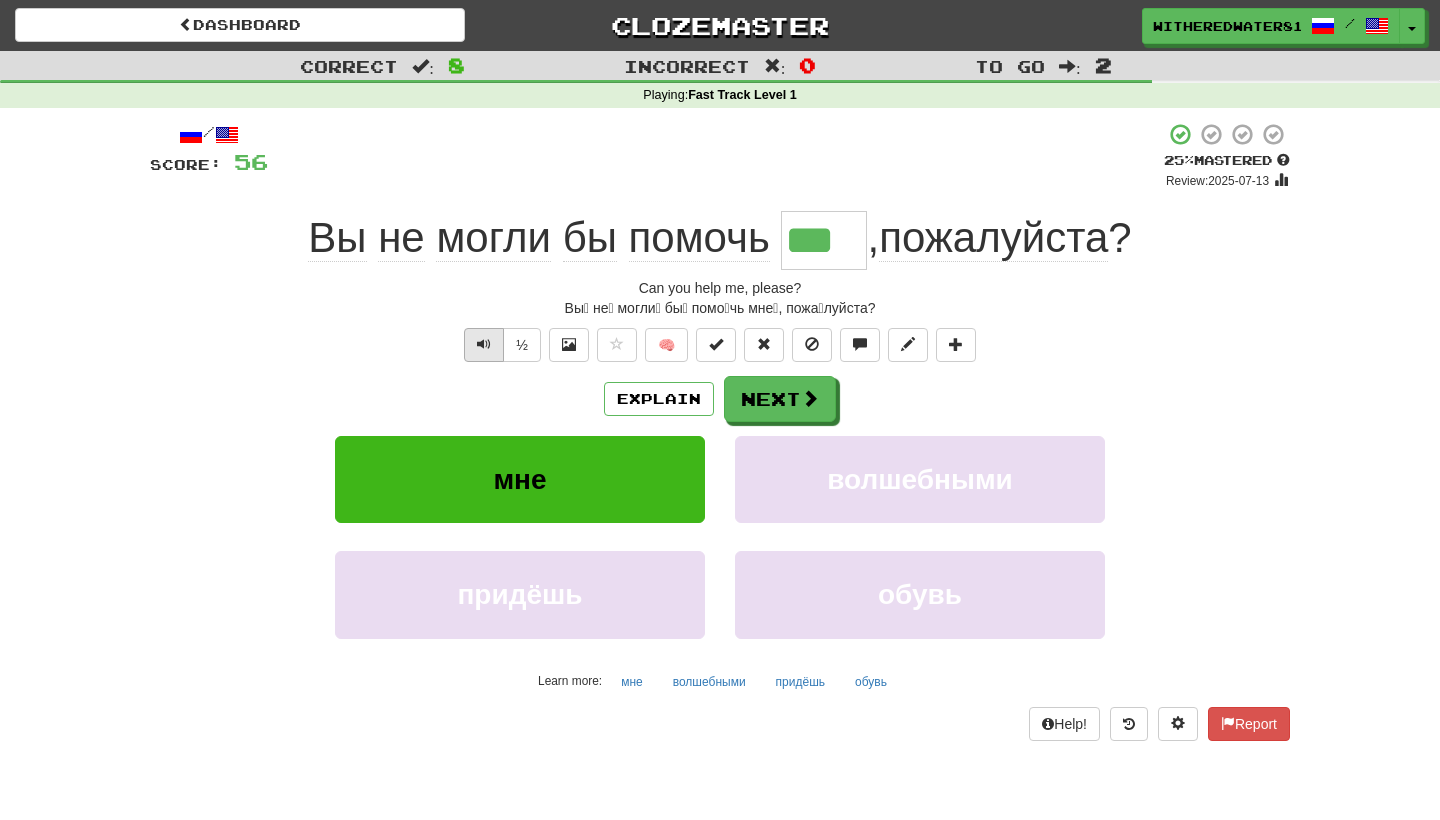 click at bounding box center (484, 344) 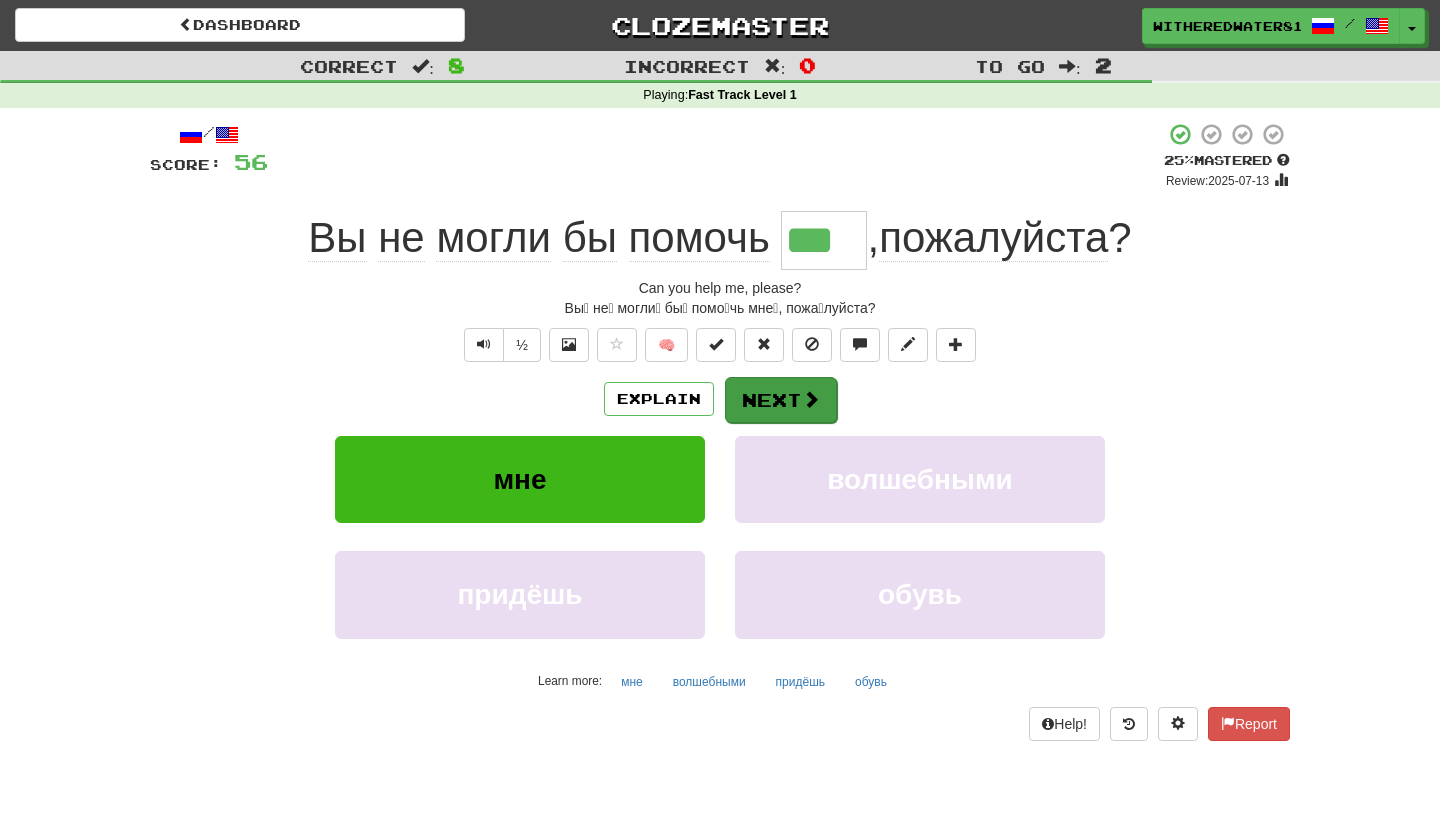 click on "Next" at bounding box center (781, 400) 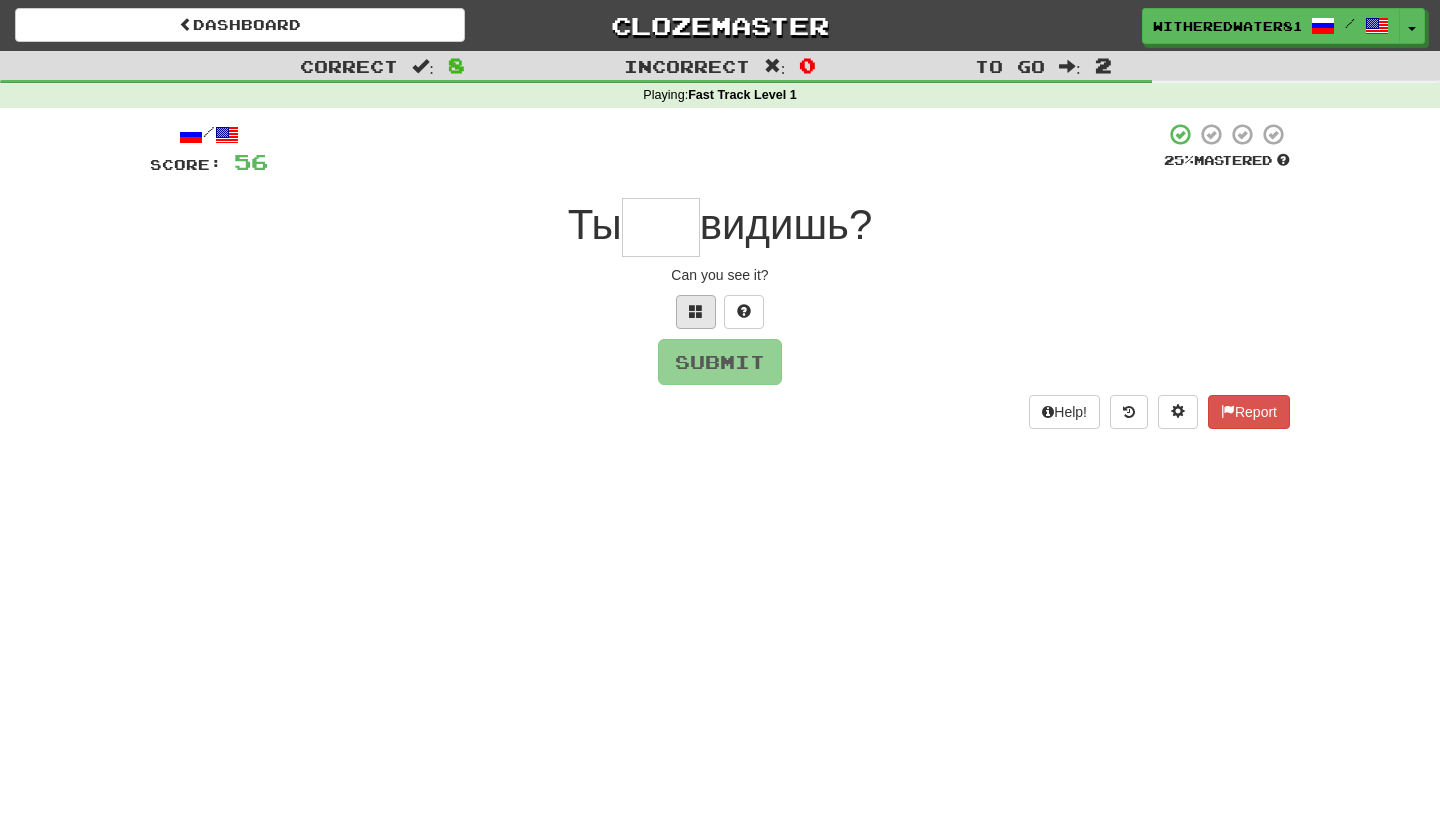 click at bounding box center (696, 312) 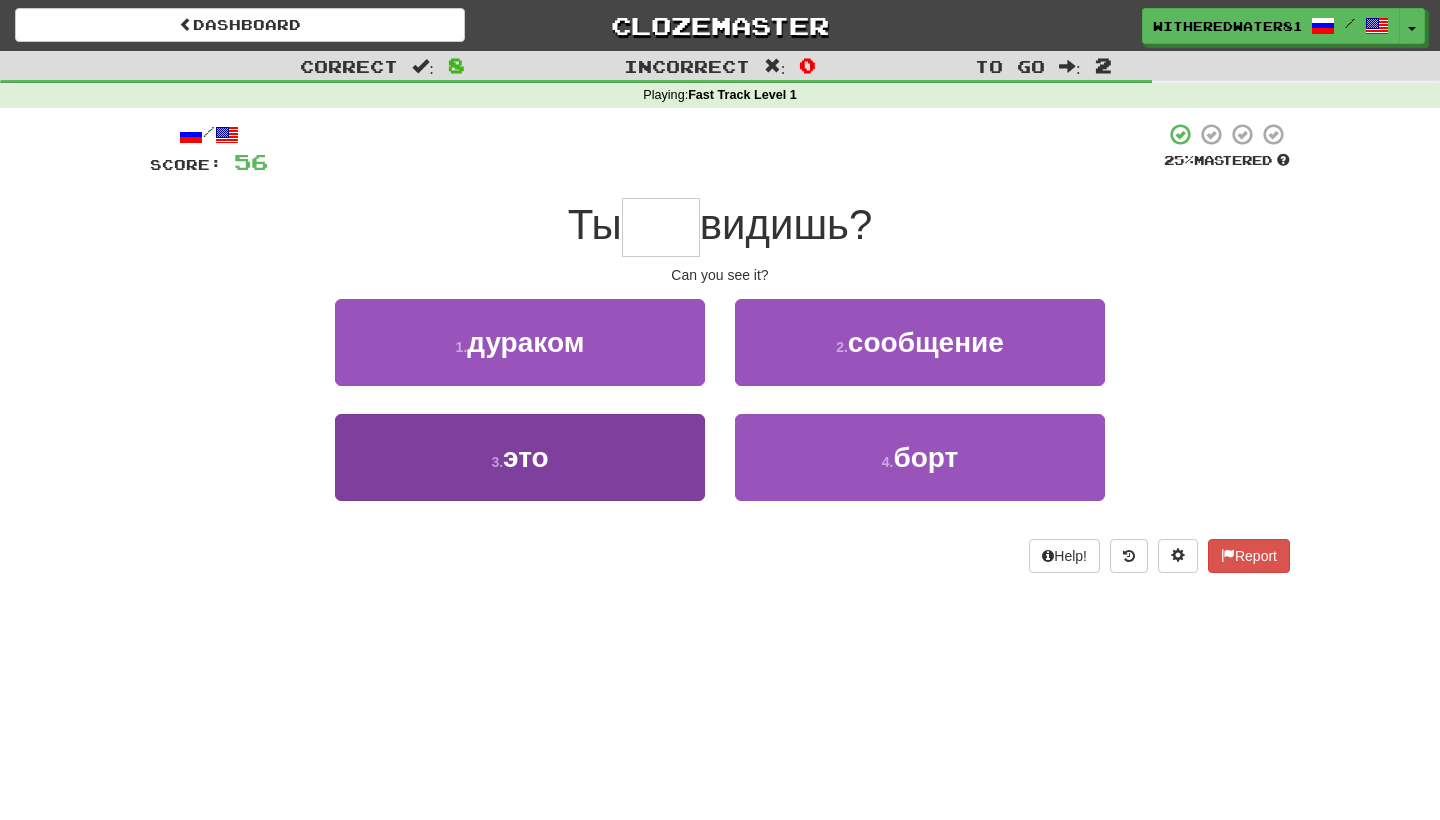 click on "3 .  это" at bounding box center [520, 457] 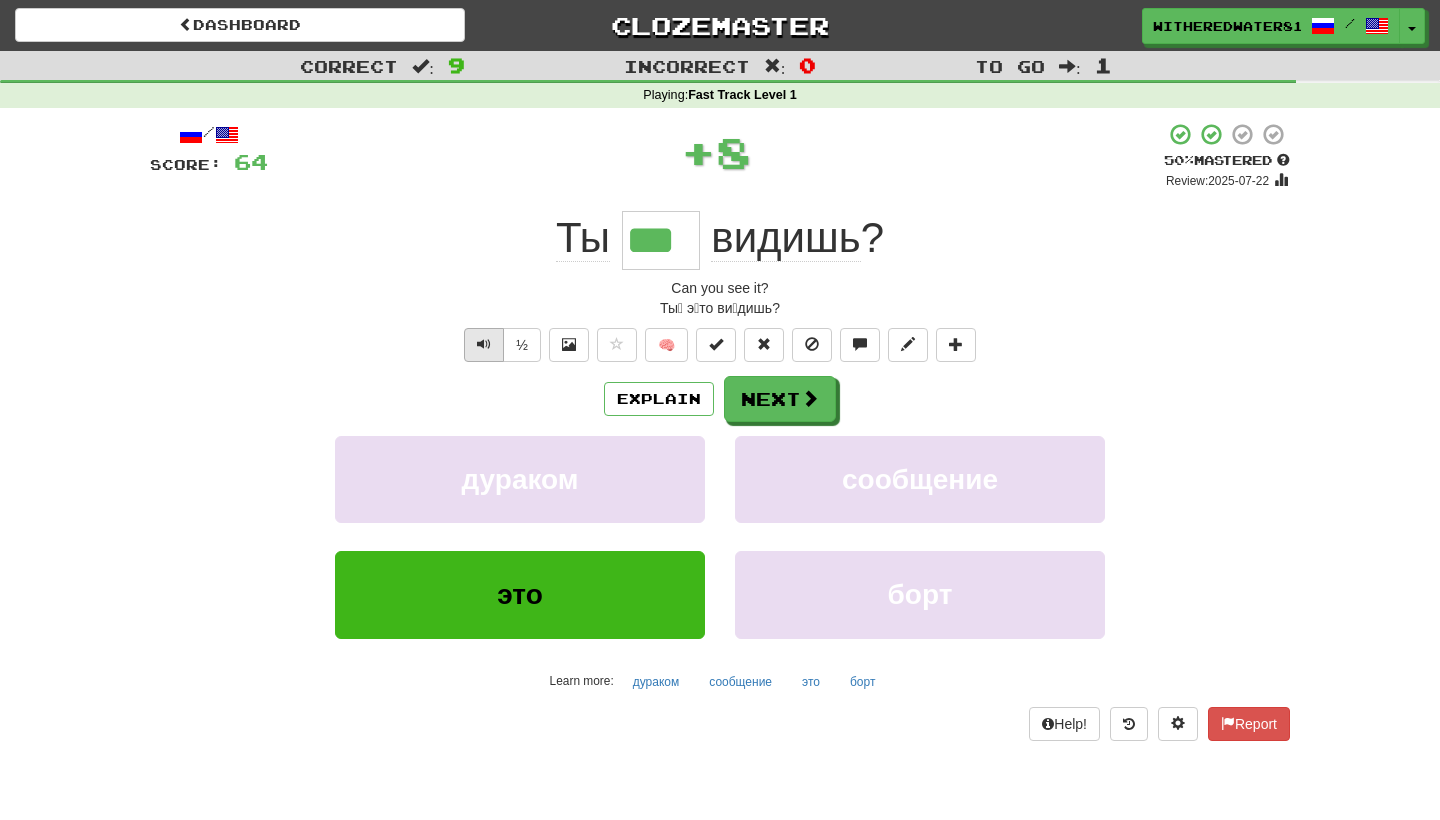 click at bounding box center [484, 345] 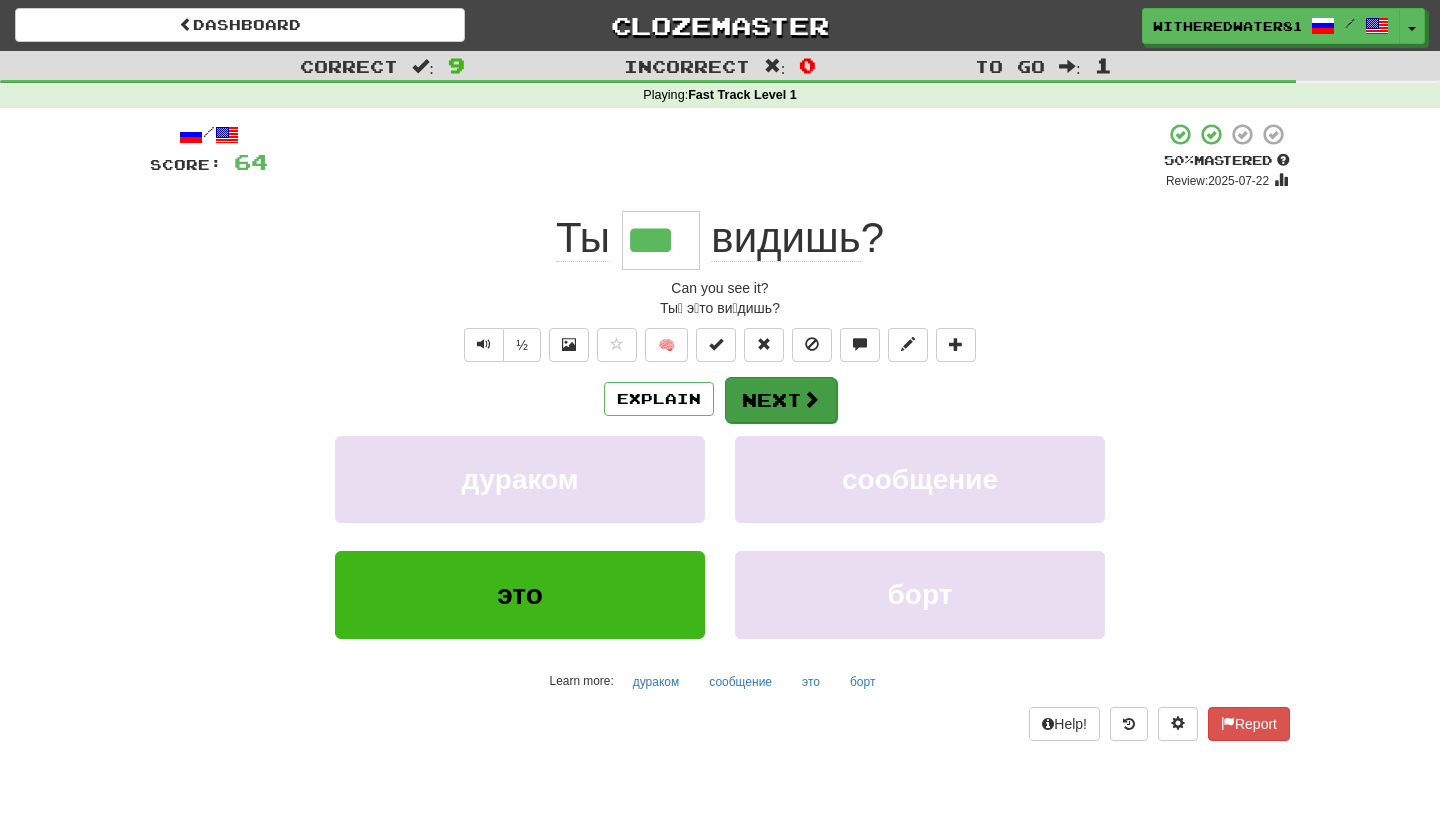 click on "Next" at bounding box center [781, 400] 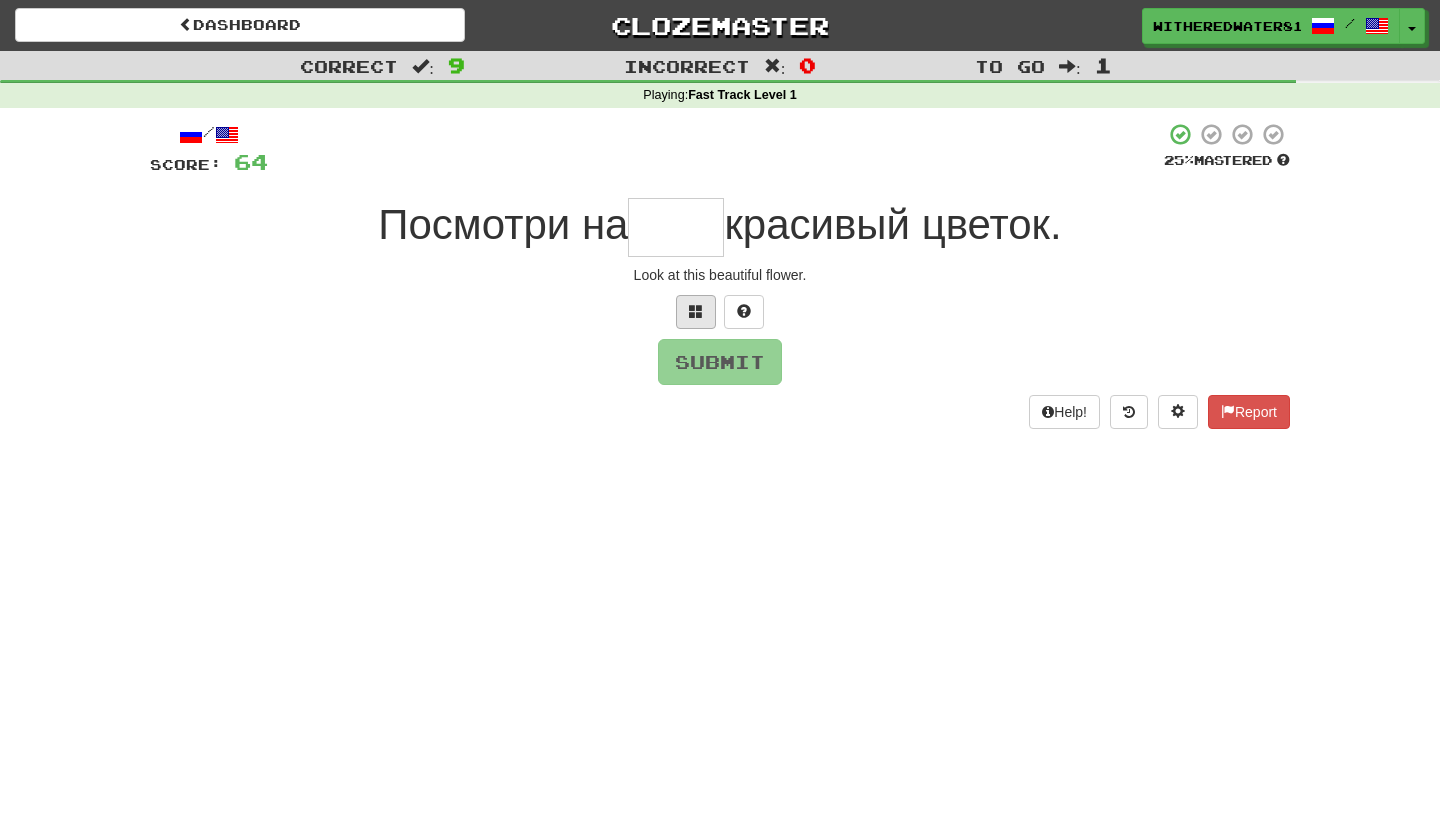 click at bounding box center [696, 312] 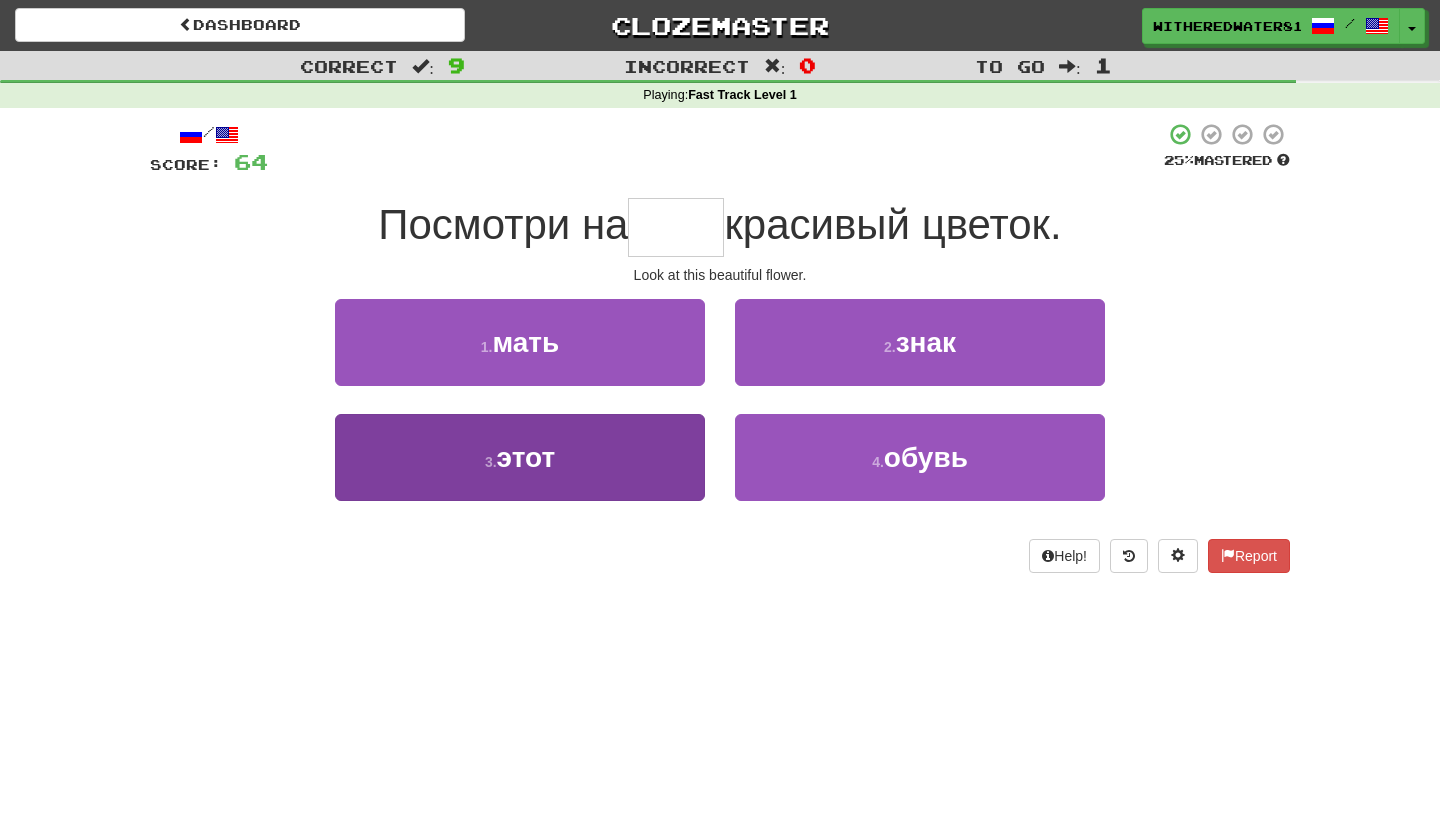 click on "3 .  этот" at bounding box center [520, 457] 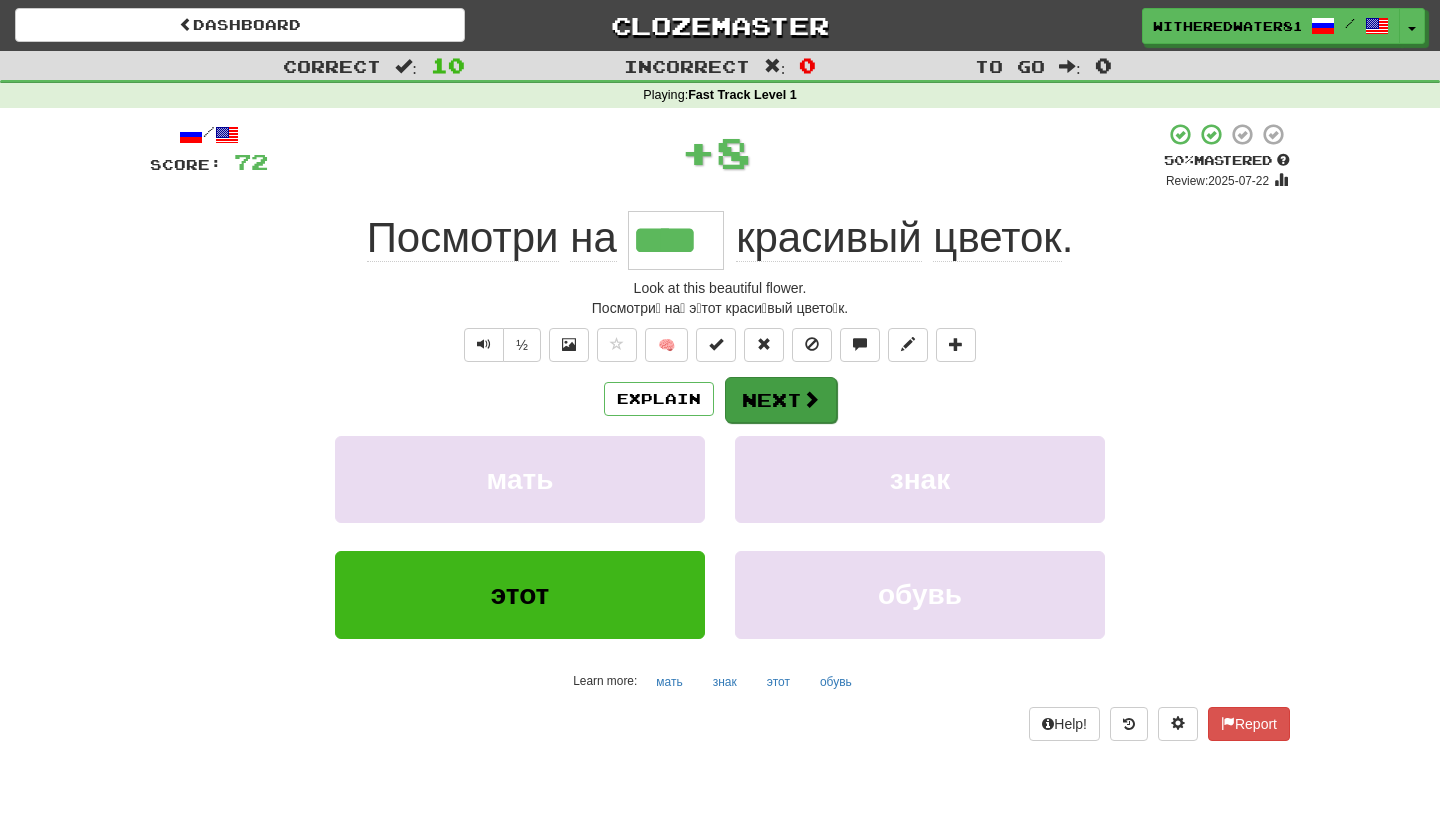 click on "Next" at bounding box center (781, 400) 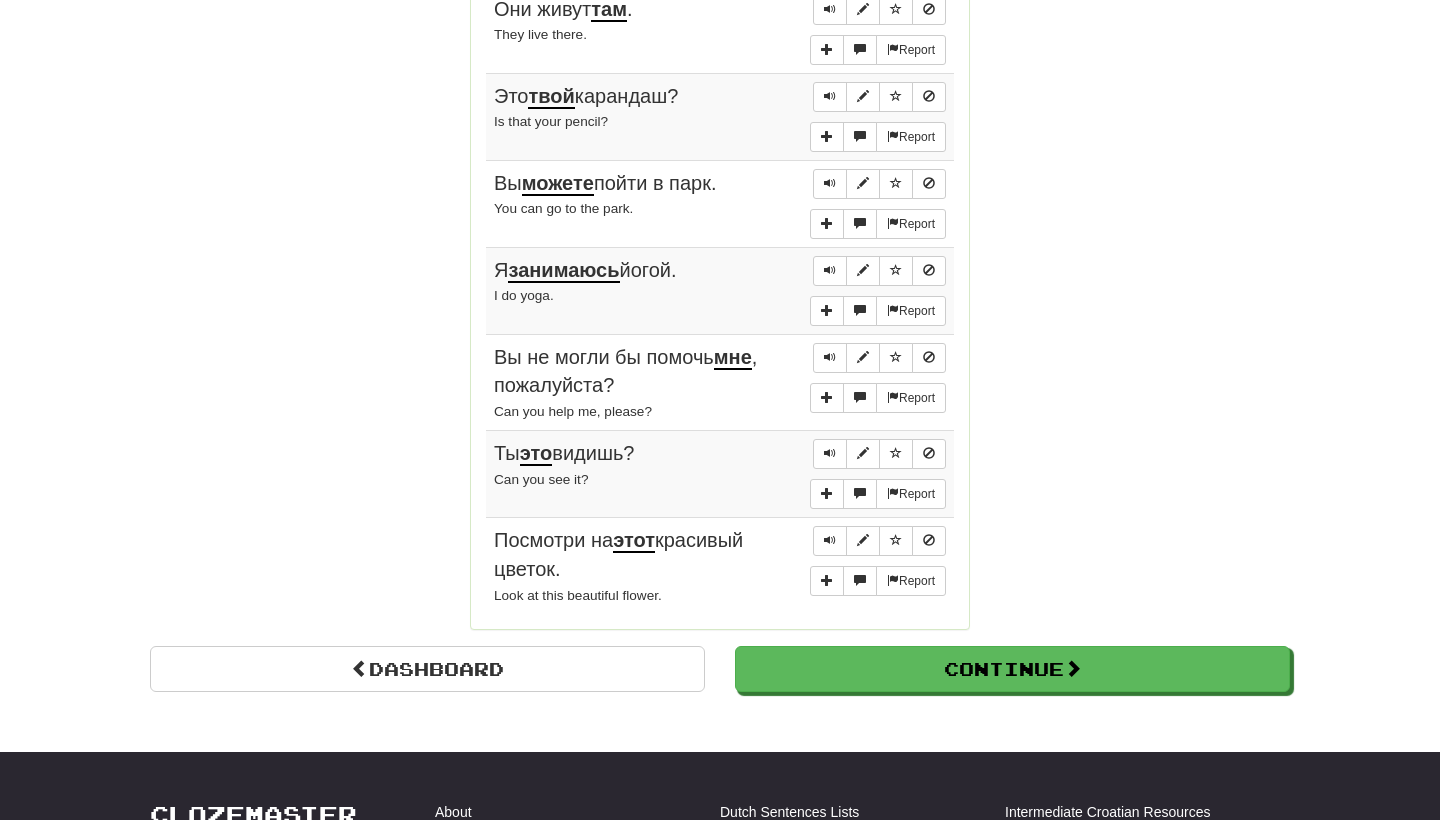scroll, scrollTop: 1523, scrollLeft: 0, axis: vertical 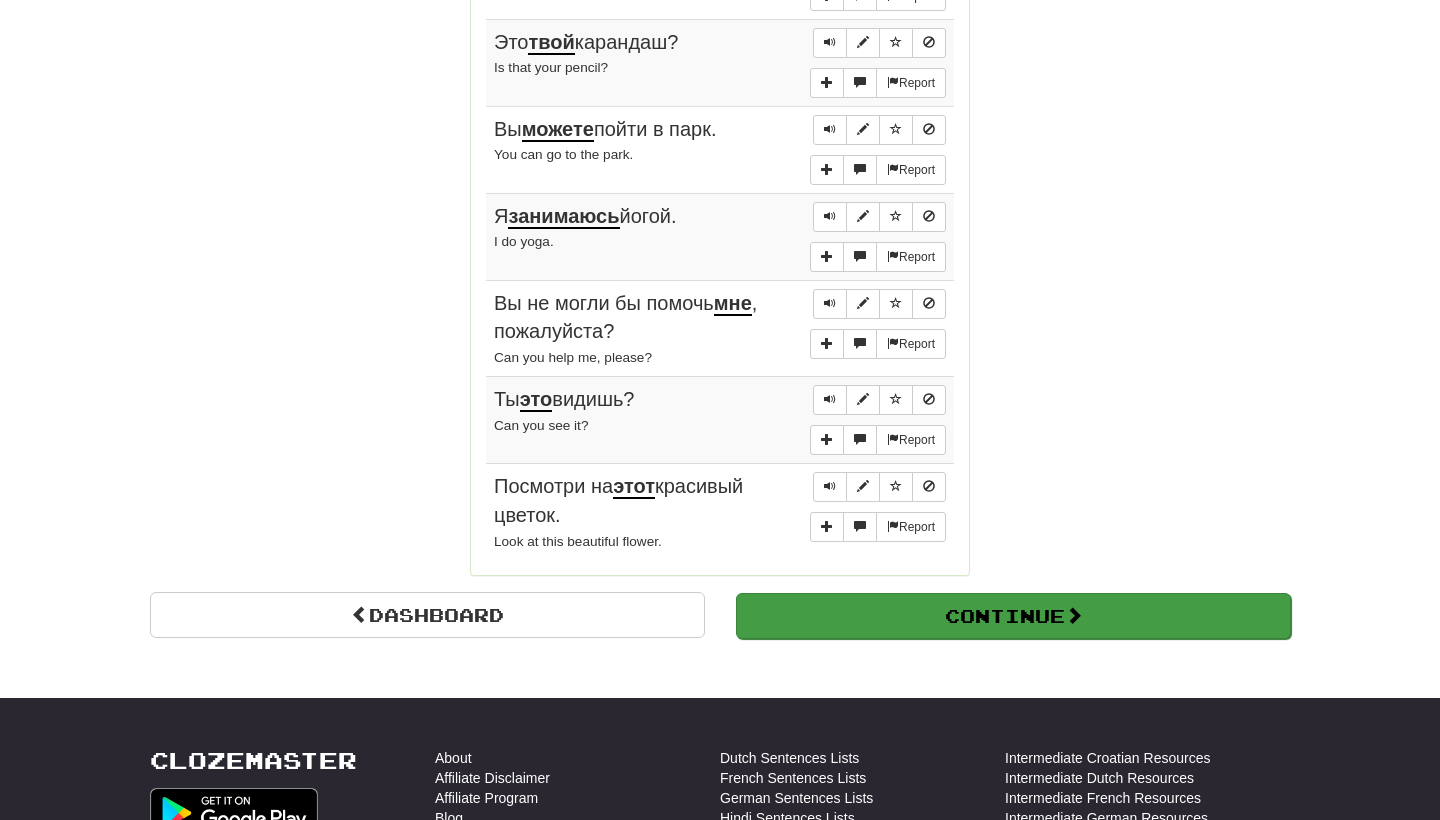 click on "Continue" at bounding box center [1013, 616] 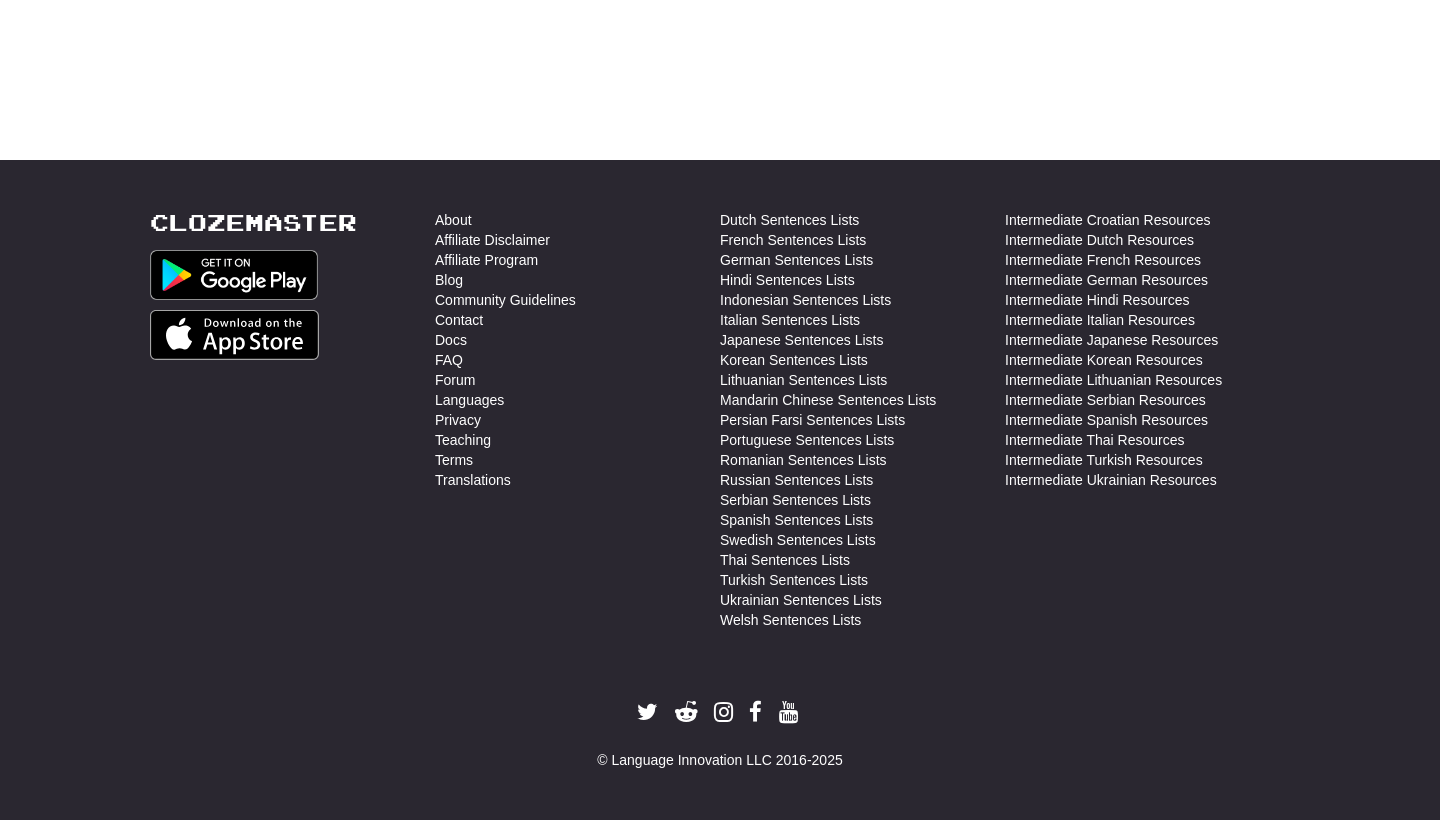 scroll, scrollTop: 710, scrollLeft: 0, axis: vertical 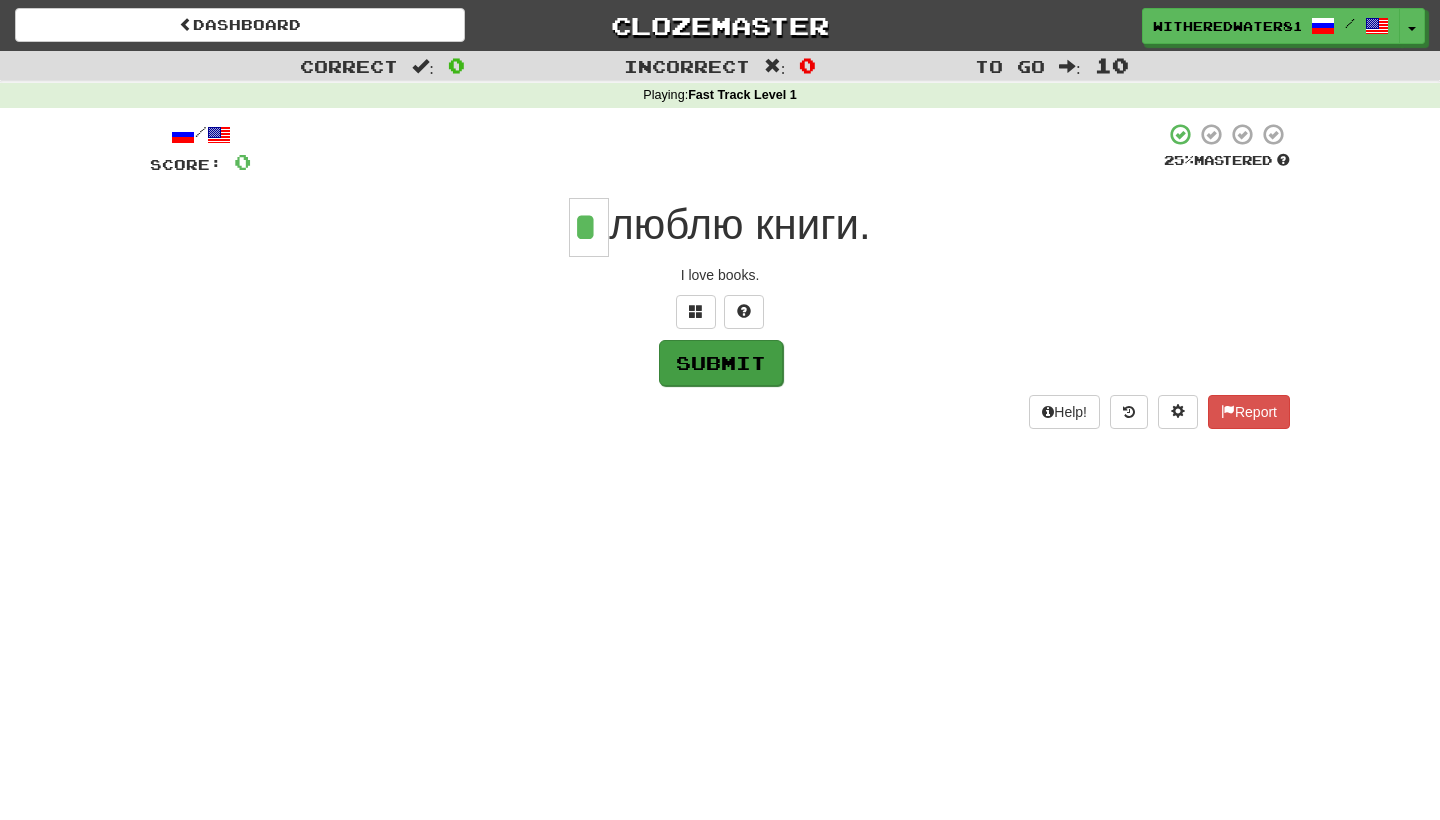 click on "Submit" at bounding box center [721, 363] 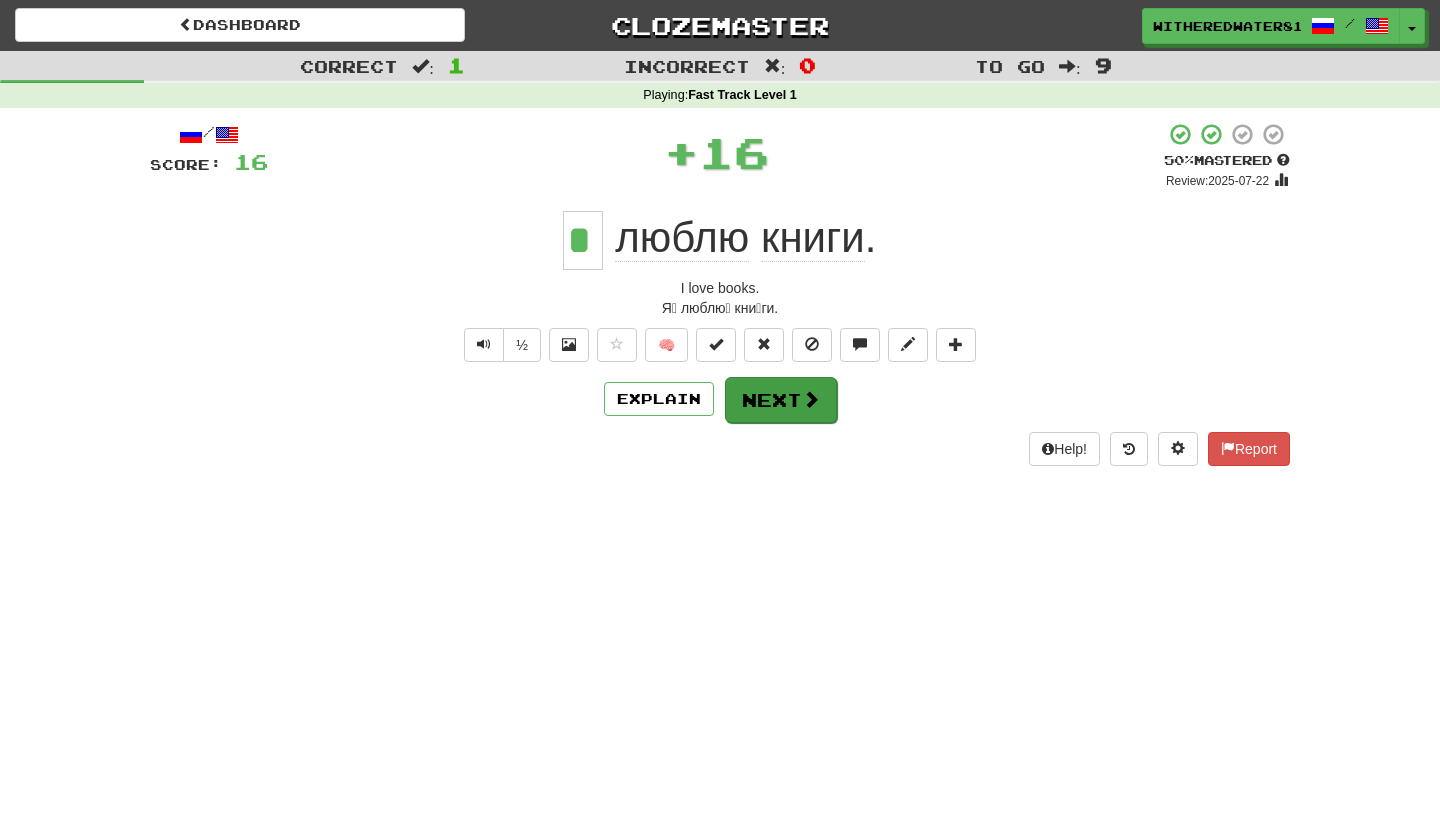 click on "Next" at bounding box center [781, 400] 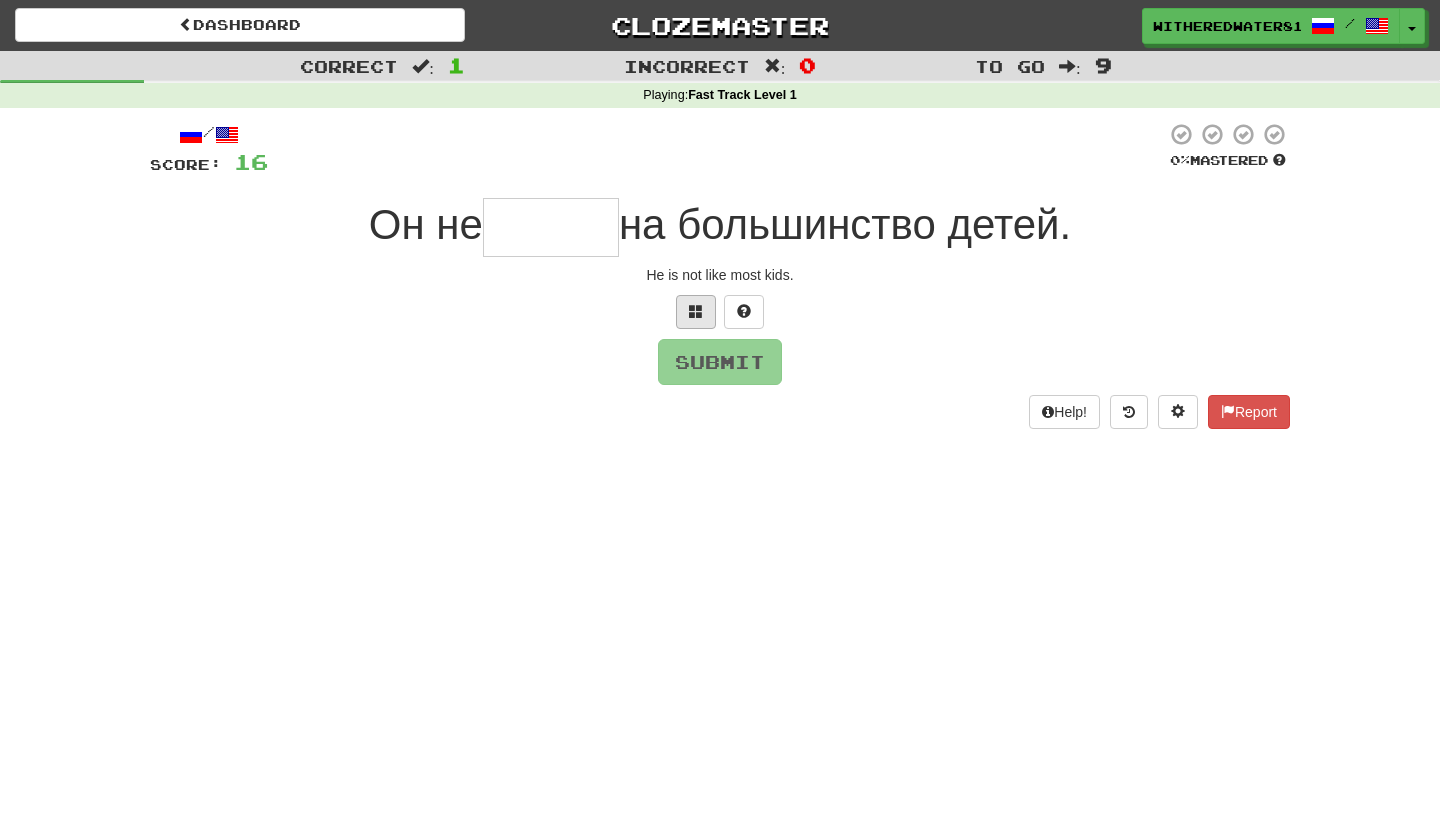 type on "*" 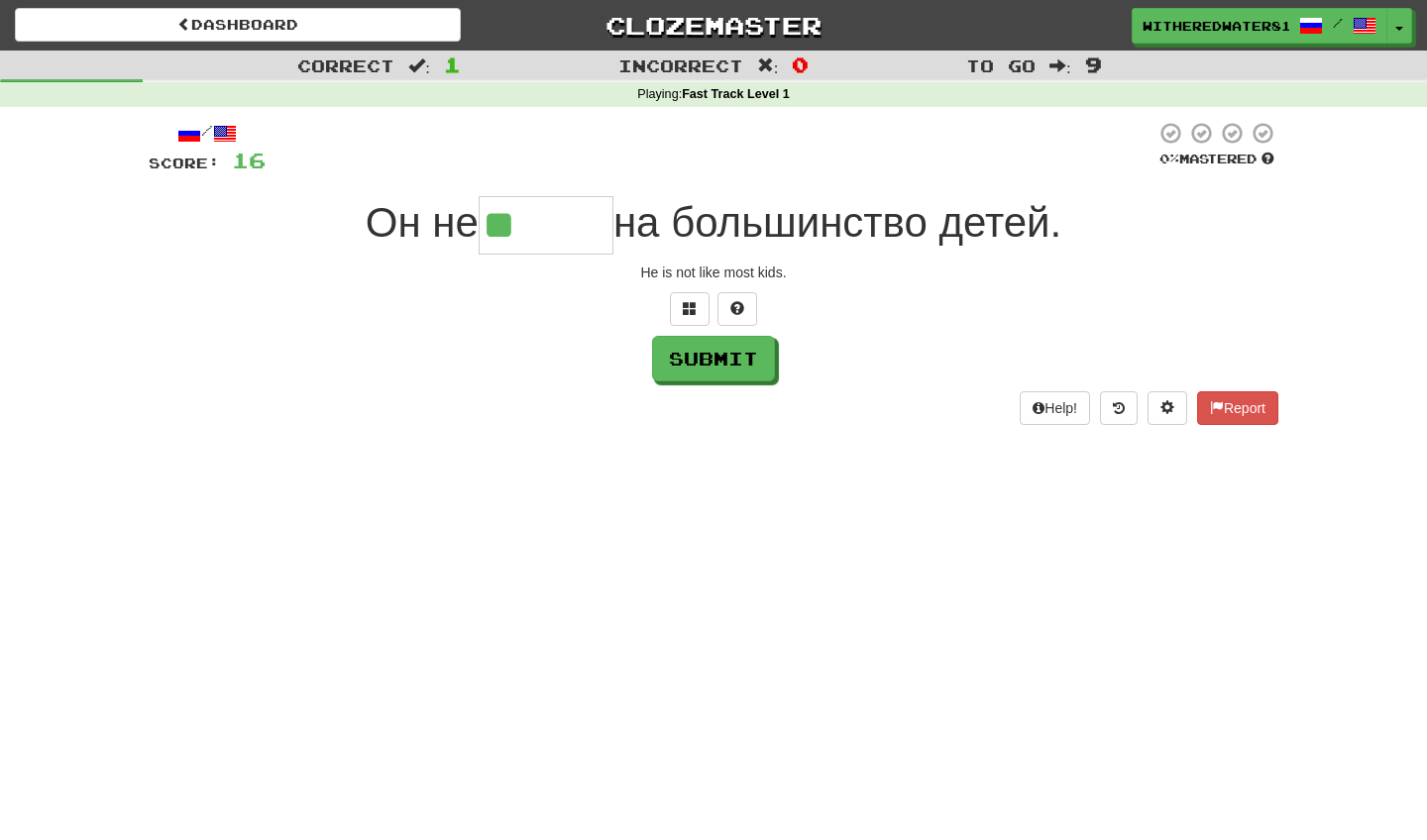 click on "Submit" at bounding box center [714, 359] 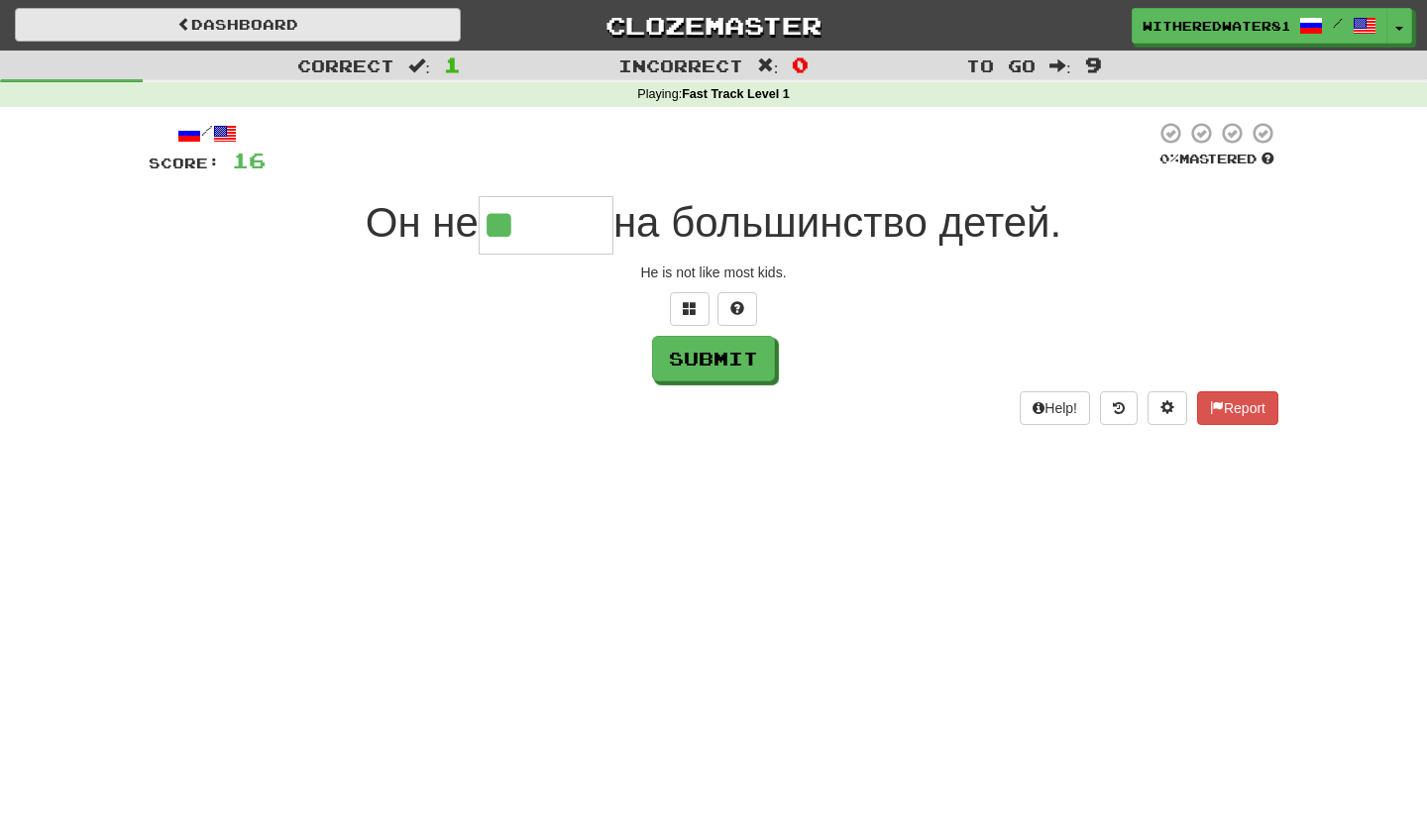 click on "Dashboard
Clozemaster
[USERNAME]
/
Toggle Dropdown
Dashboard
Leaderboard
Activity Feed
Notifications
Profile
Discussions
Русский
/
English
Streak:
0
Review:
28
Points Today: 0
Languages
Account
Logout
[USERNAME]
/
Toggle Dropdown
Dashboard
Leaderboard
Activity Feed
Notifications
Profile
Discussions
Русский
/
English
Streak:
0
Review:
28
Points Today: 0
Languages
Account
Logout
clozemaster
Correct   :   1 Incorrect   :   0 To go   :   9 Playing :  Fast Track Level 1  /  Score:   16 0 %  Mastered Он не  **  на большинство детей. He is not like most kids. Submit  Help!  Report" at bounding box center (714, 772) 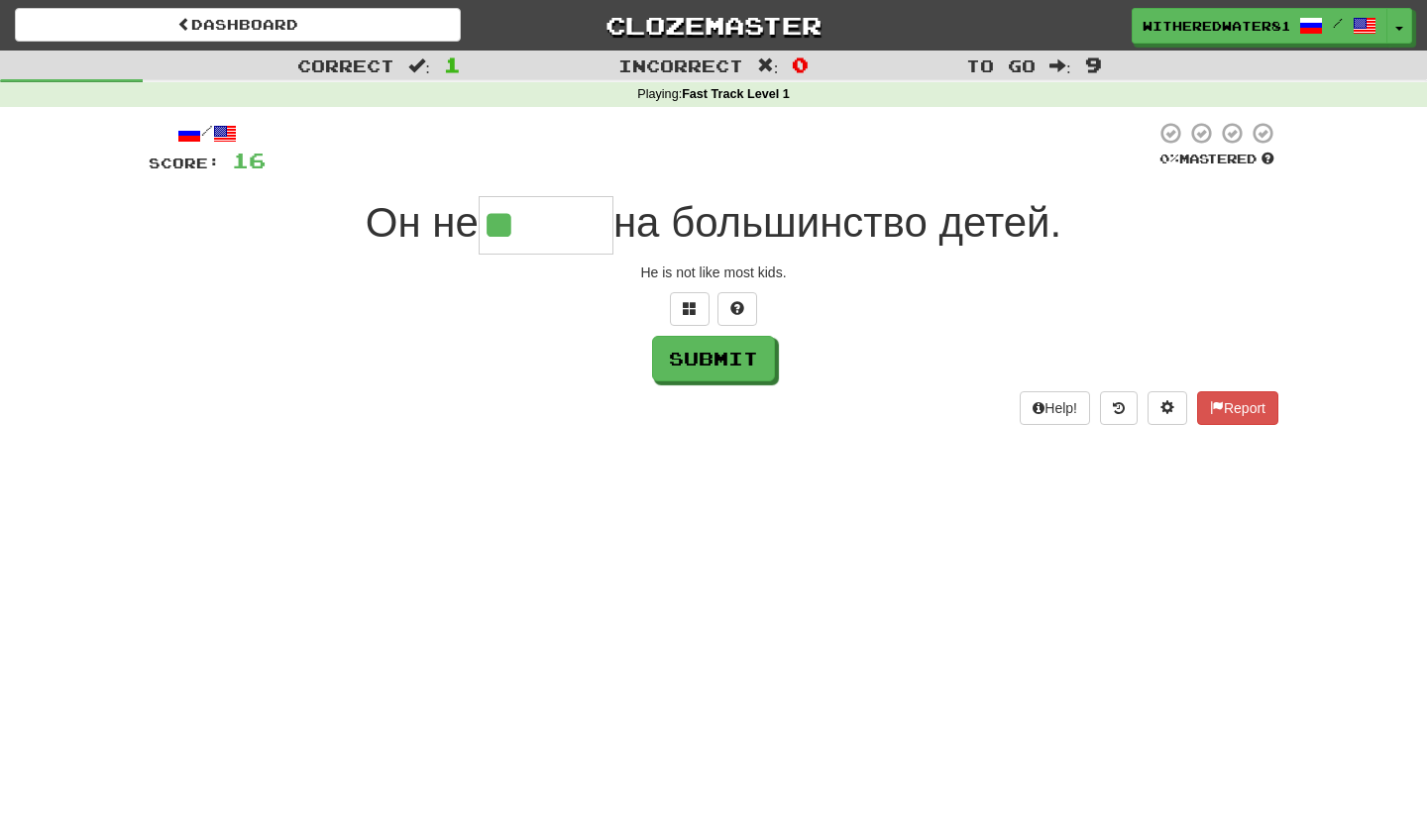 click on "Correct   :   1 Incorrect   :   0 To go   :   9 Playing :  Fast Track Level 1  /  Score:   16 0 %  Mastered Он не  **  на большинство детей. He is not like most kids. Submit  Help!  Report" at bounding box center [714, 252] 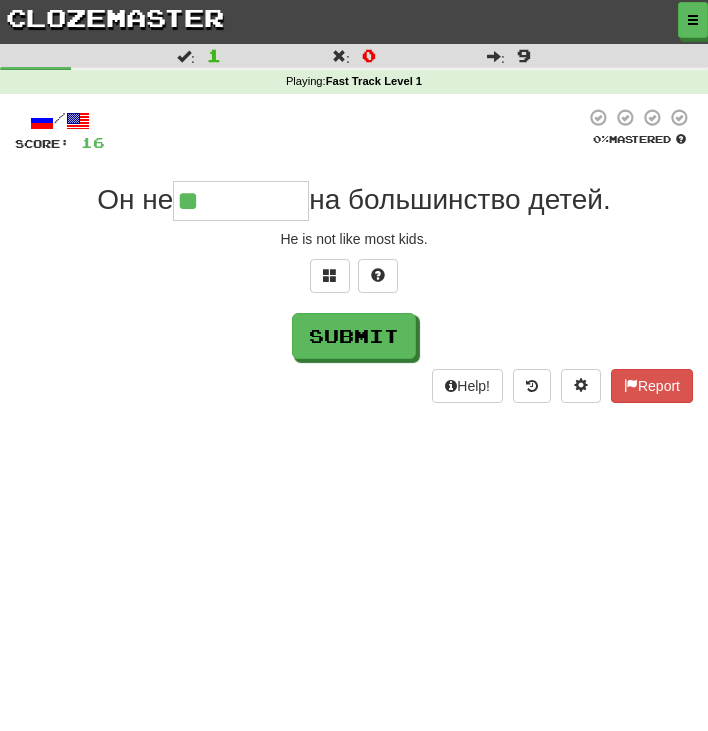 click on "**" at bounding box center [241, 201] 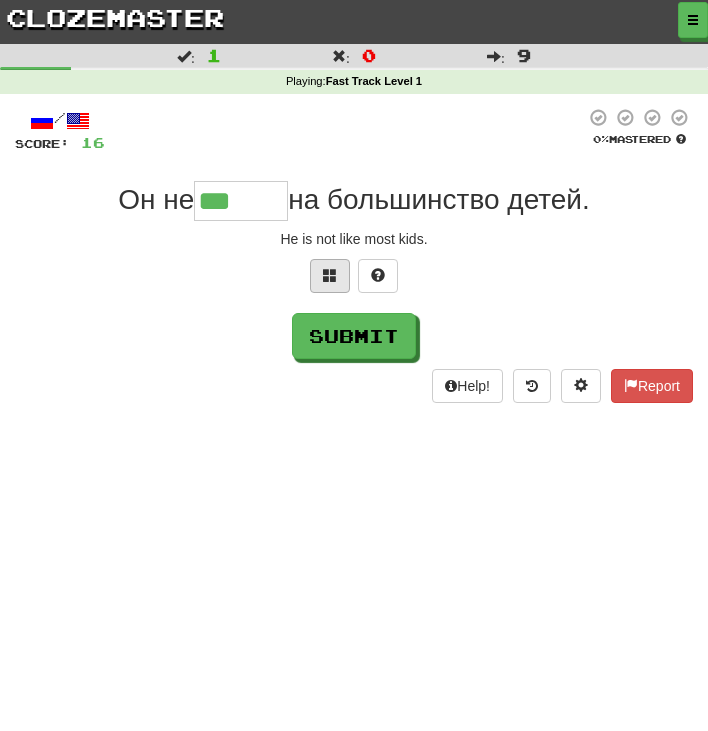 click at bounding box center [330, 275] 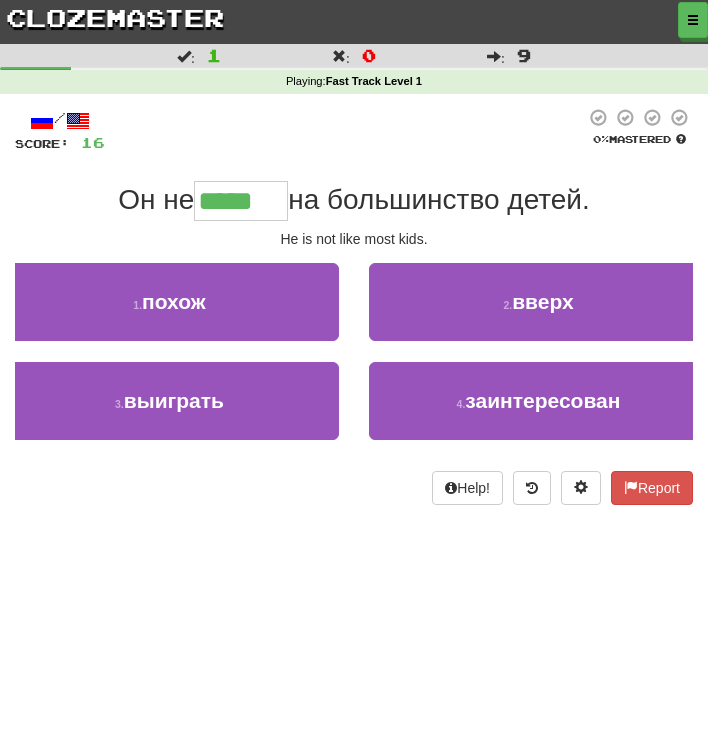 type on "*****" 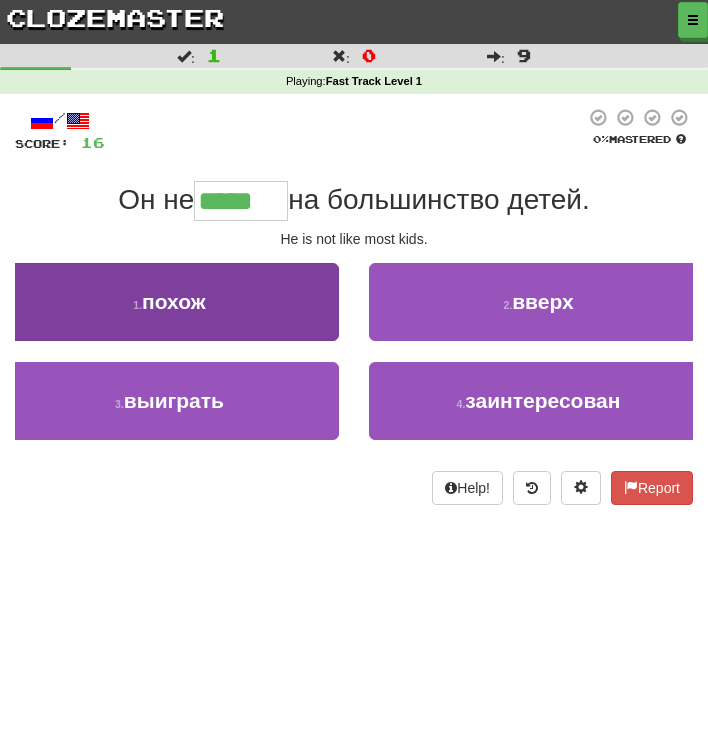 click on "1 .  похож" at bounding box center [169, 302] 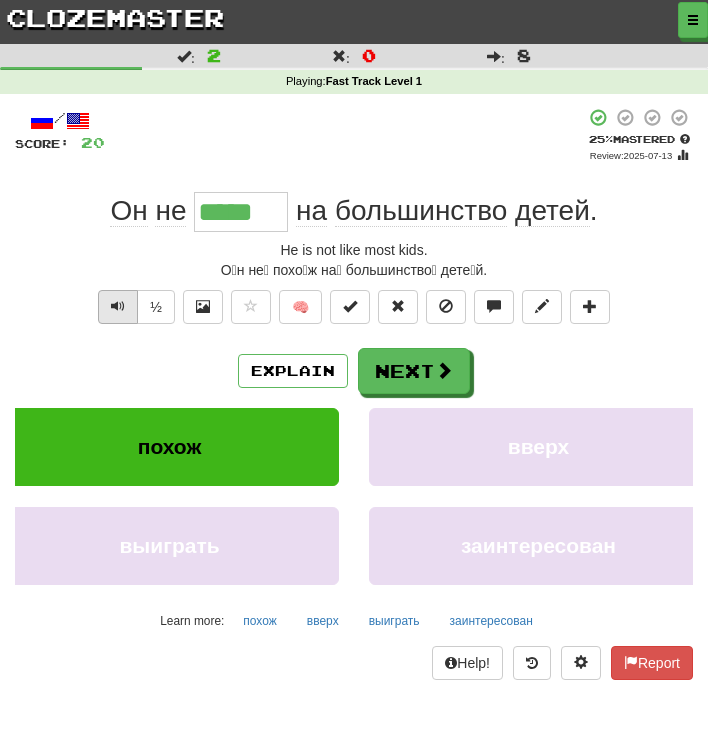 click at bounding box center (118, 307) 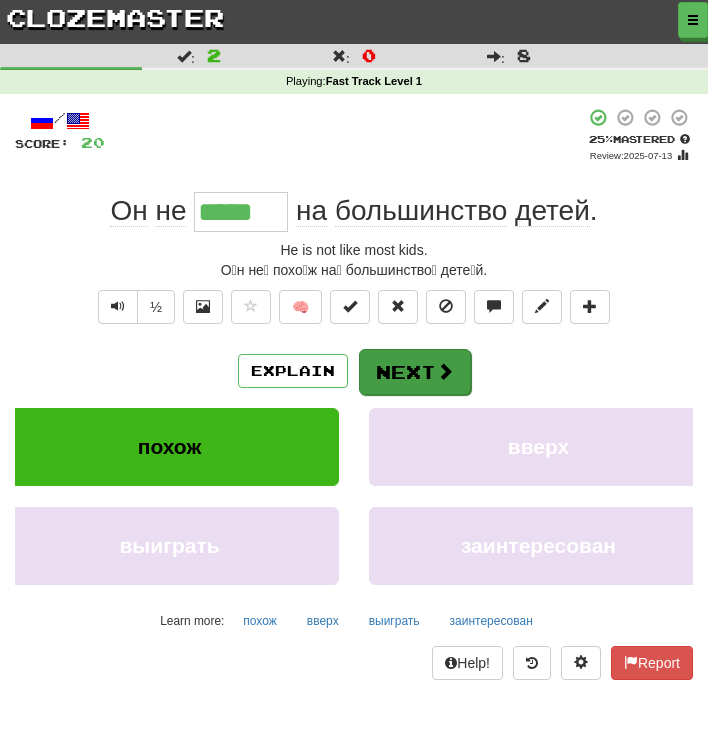 click at bounding box center [445, 371] 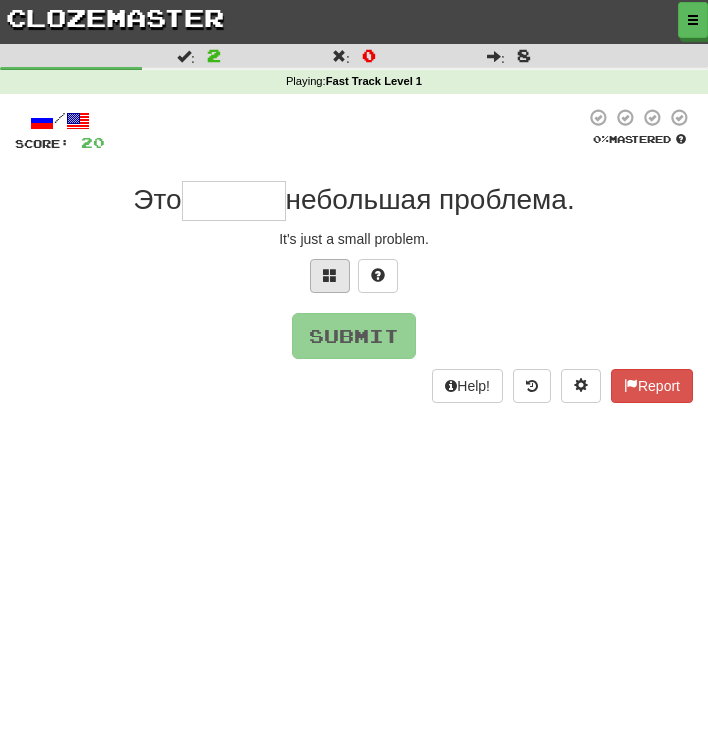 click at bounding box center (330, 275) 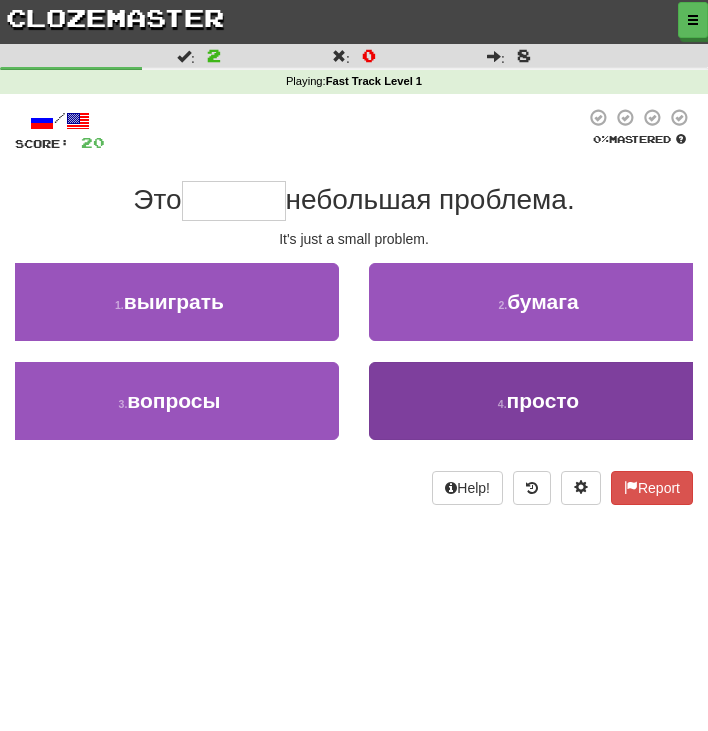 click on "4 .  просто" at bounding box center (538, 401) 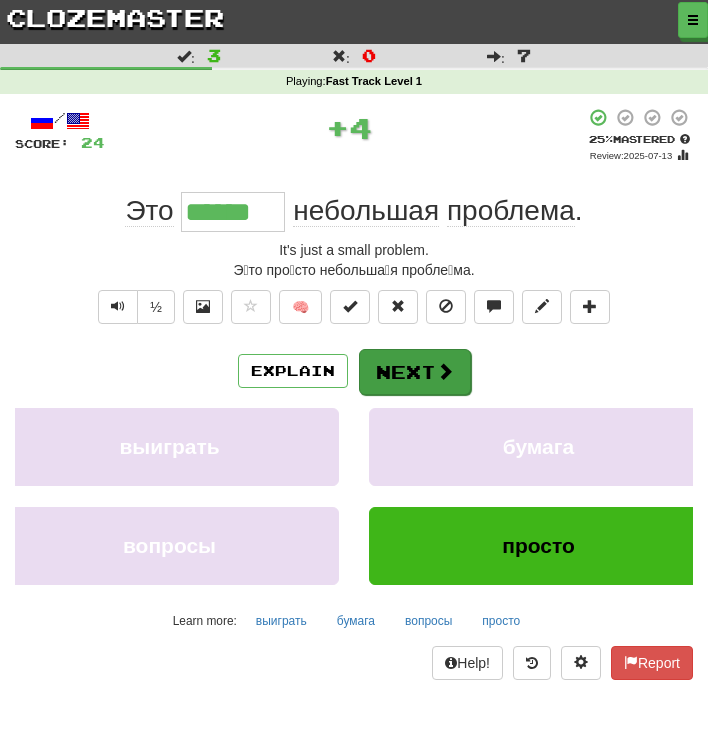 click on "Next" at bounding box center [415, 372] 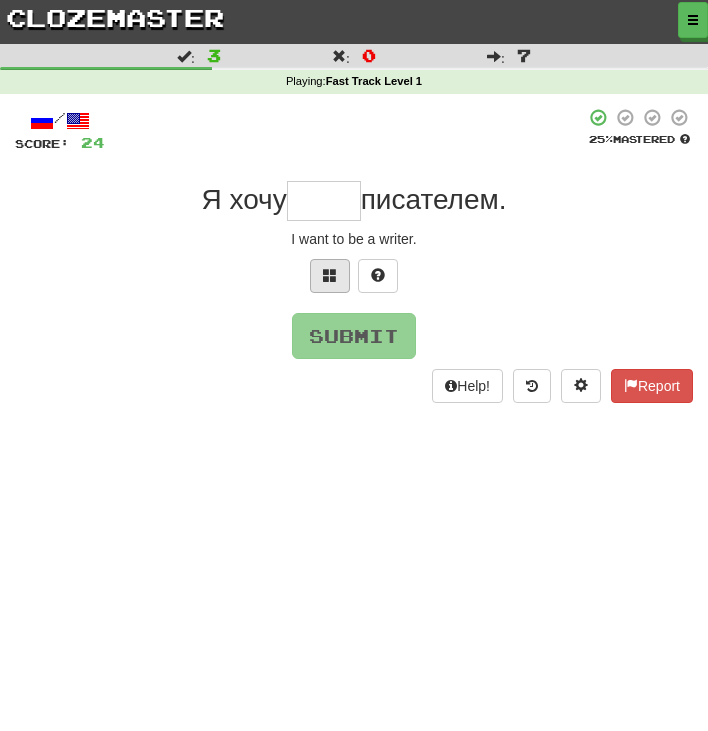 click at bounding box center (330, 276) 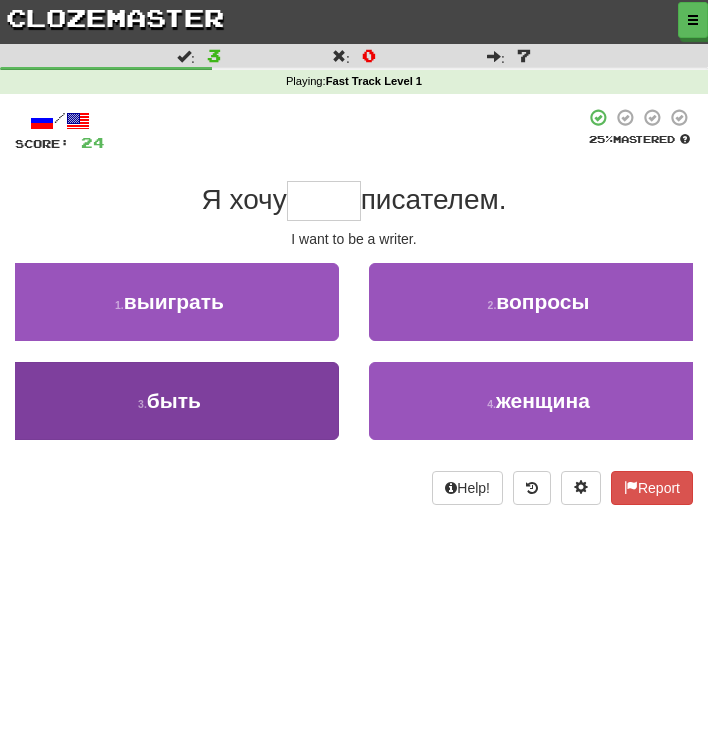 click on "3 .  быть" at bounding box center (169, 401) 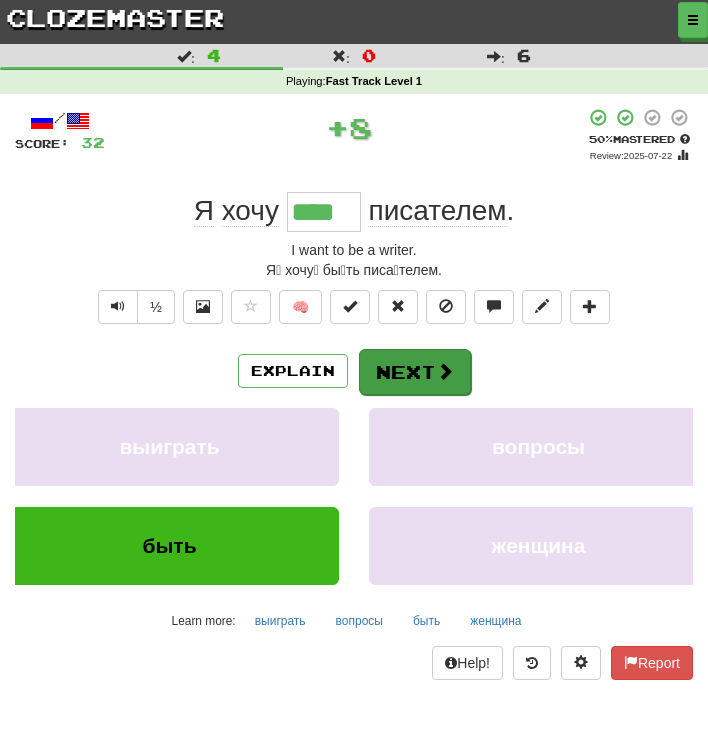 click on "Next" at bounding box center (415, 372) 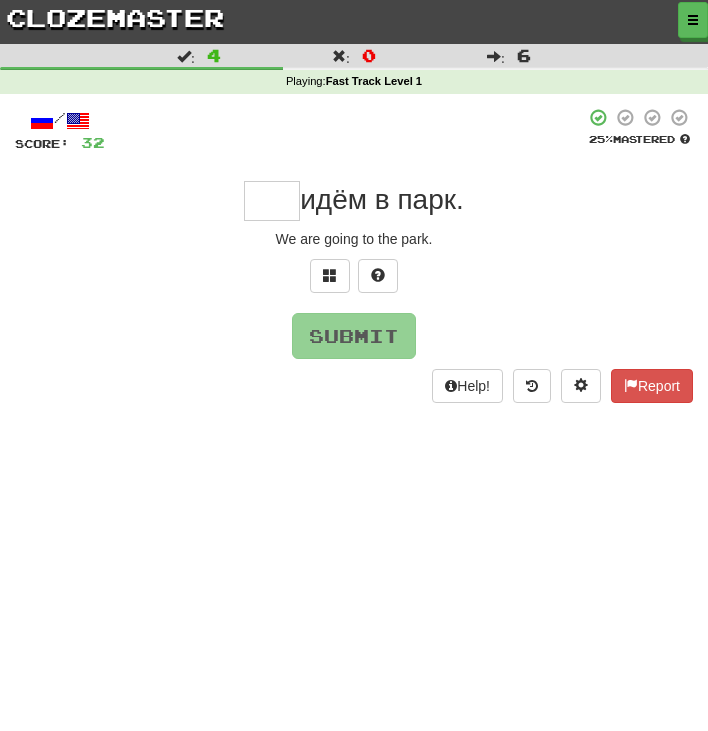 type on "*" 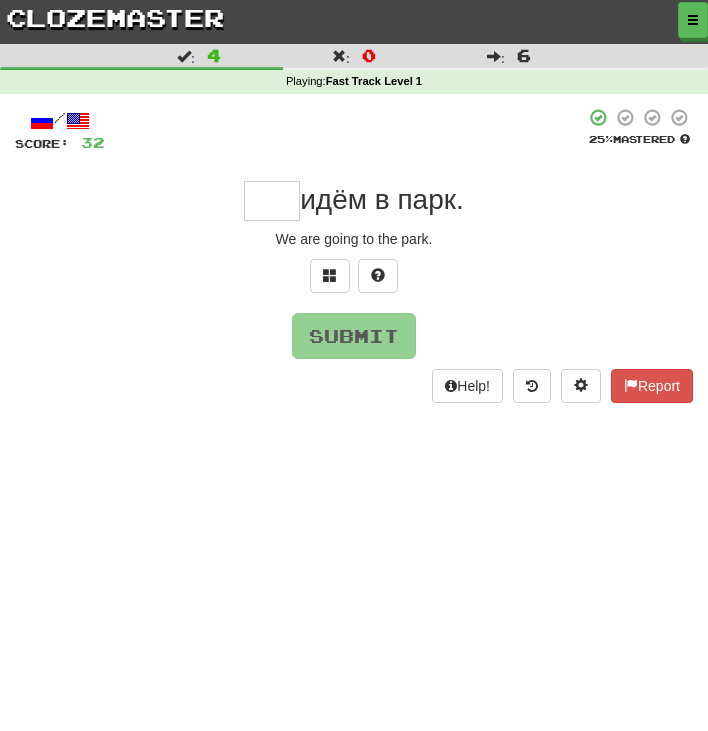 type on "*" 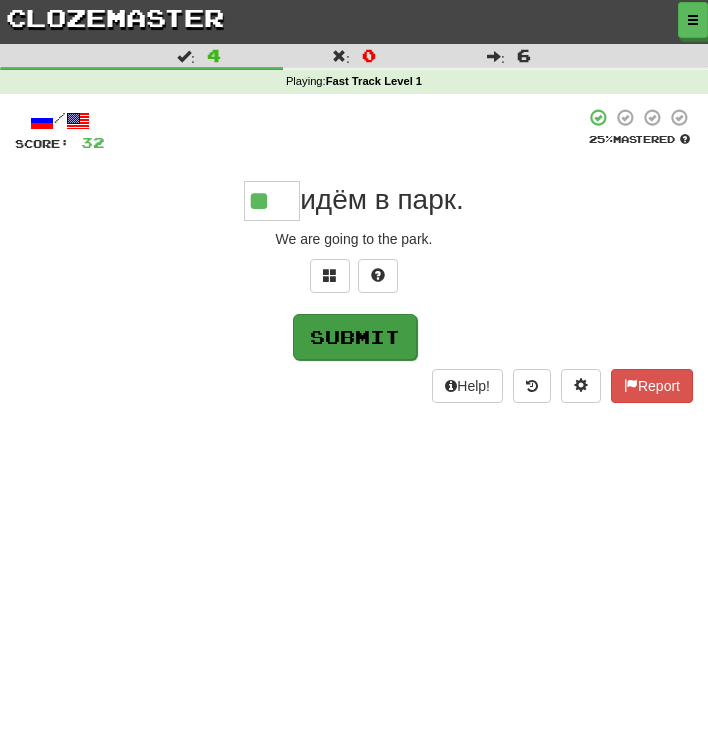 click on "Submit" at bounding box center (355, 337) 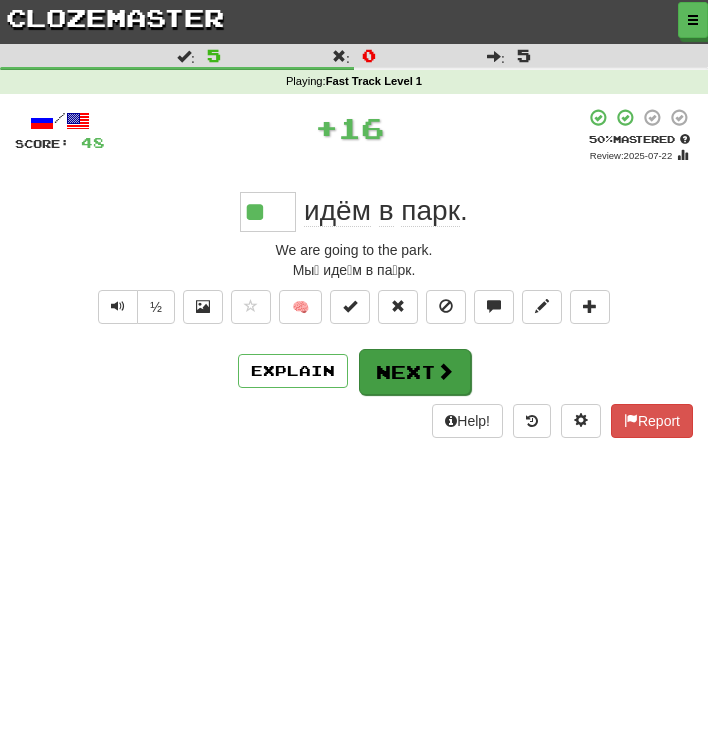 click on "Next" at bounding box center [415, 372] 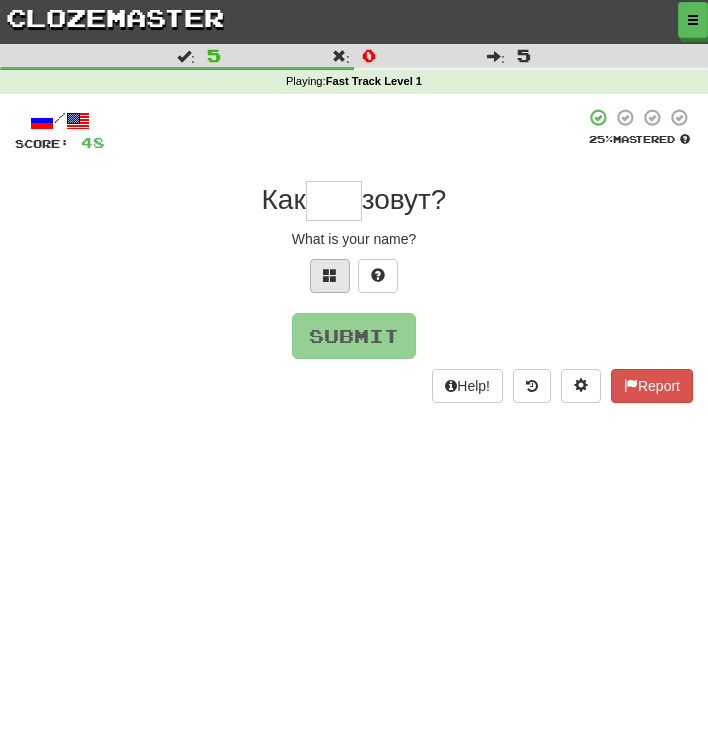 click at bounding box center [330, 275] 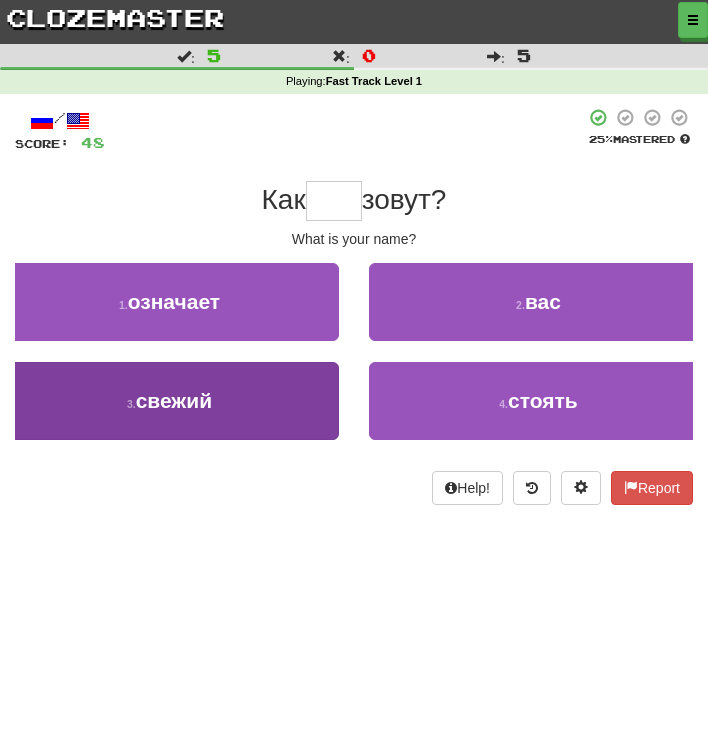 click on "3 .  свежий" at bounding box center [169, 401] 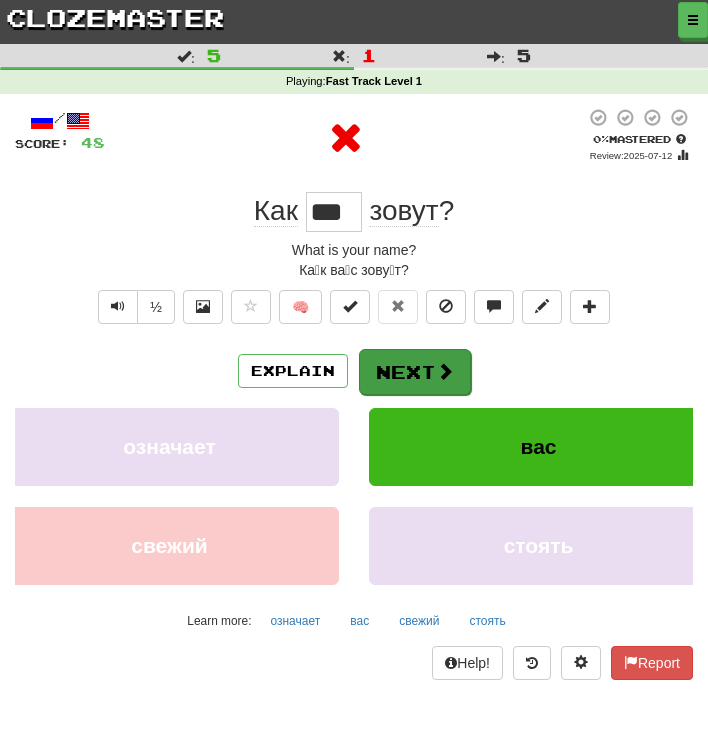 click on "Next" at bounding box center (415, 372) 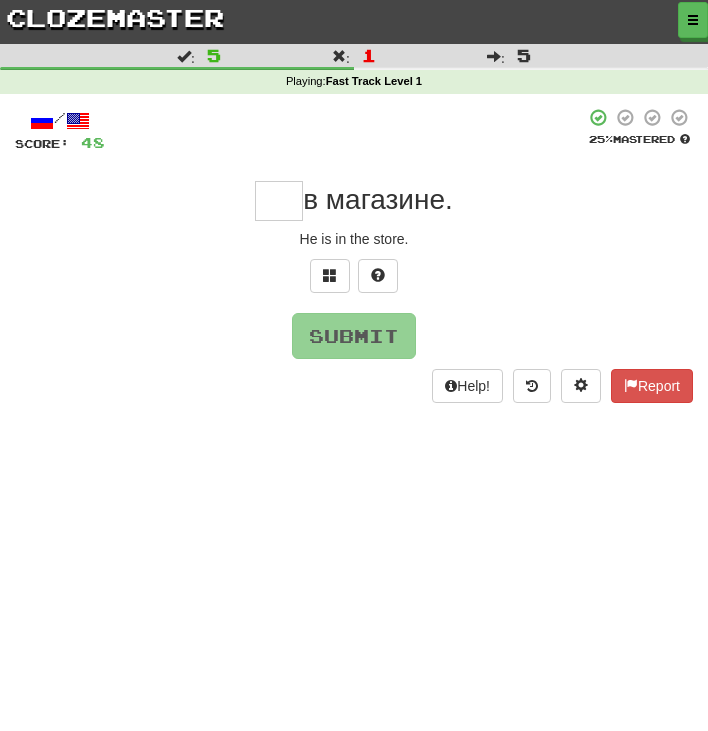 type on "*" 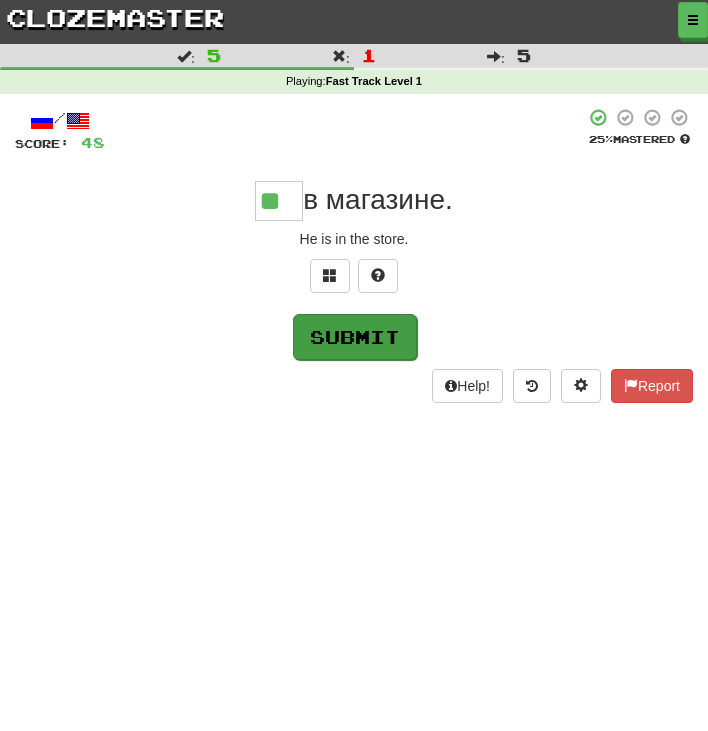 click on "Submit" at bounding box center [355, 337] 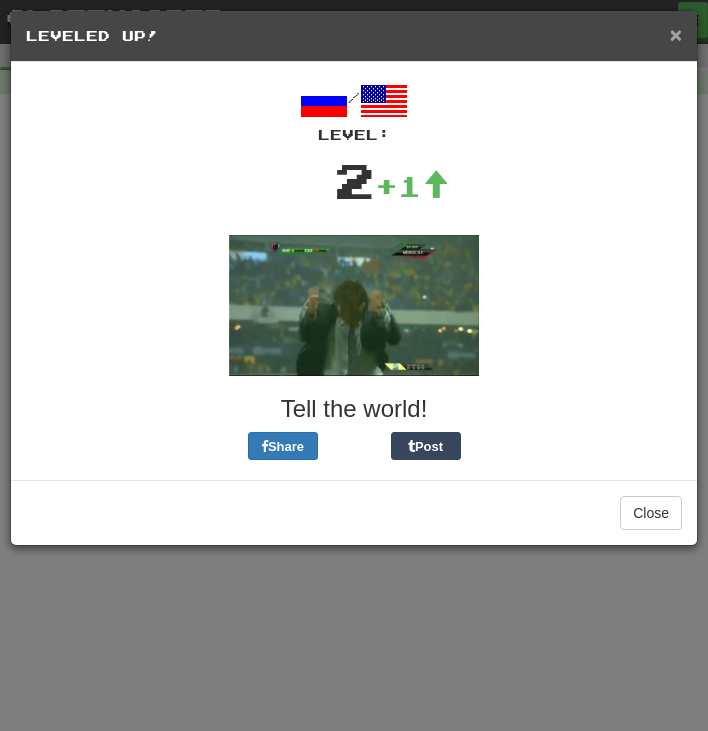click on "×" at bounding box center (676, 34) 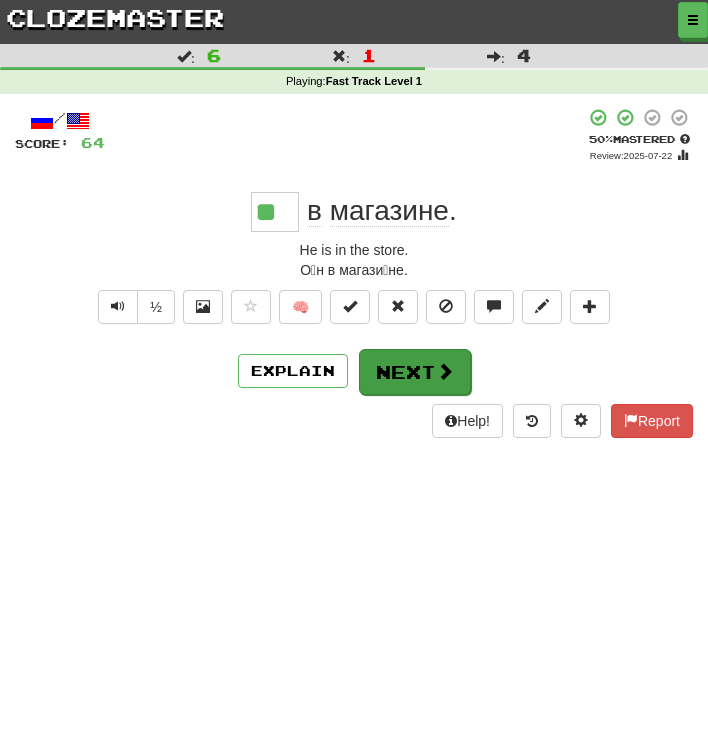 click on "Next" at bounding box center (415, 372) 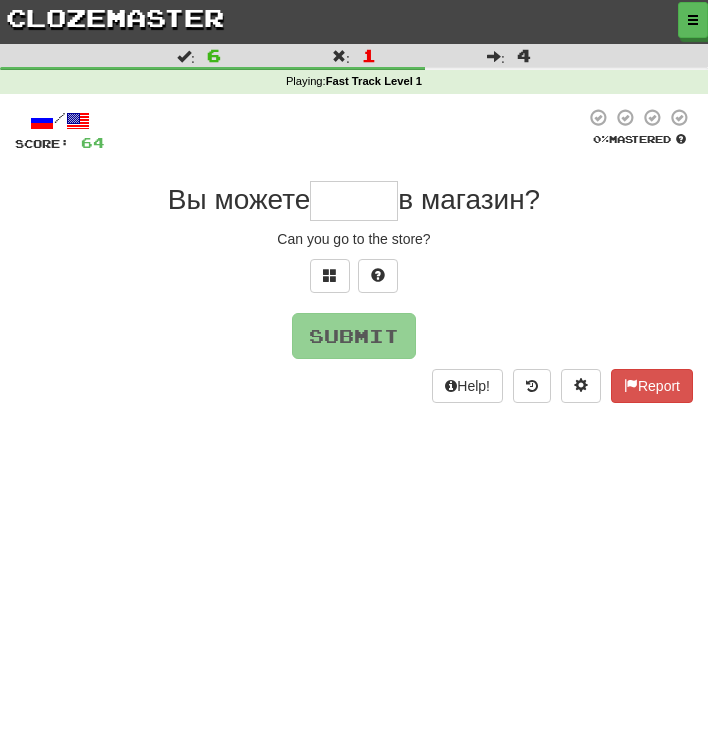 type on "*" 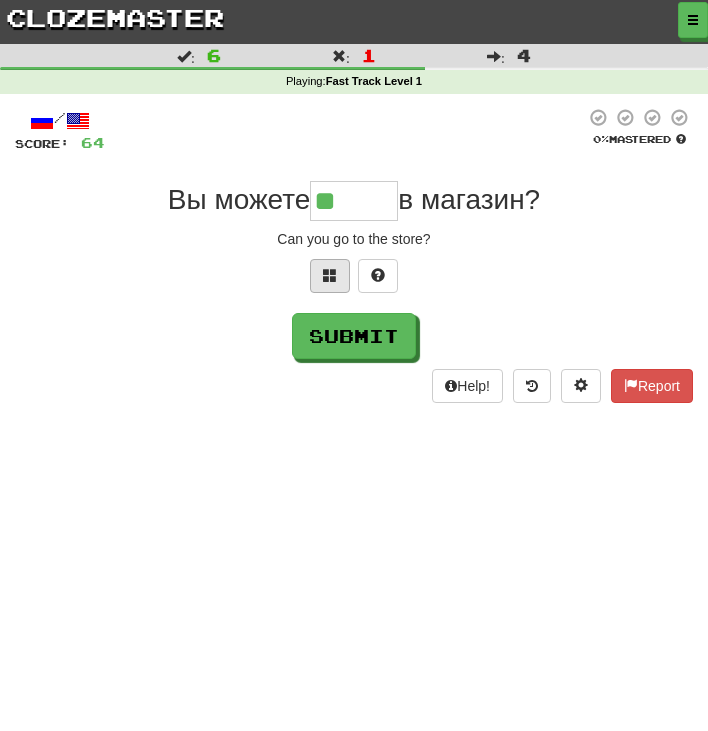 click at bounding box center [330, 275] 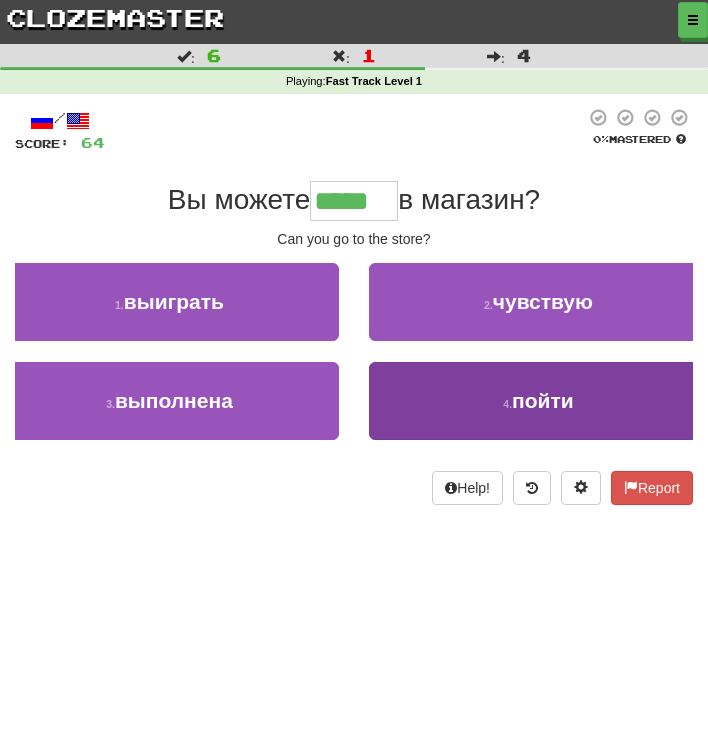 type on "*****" 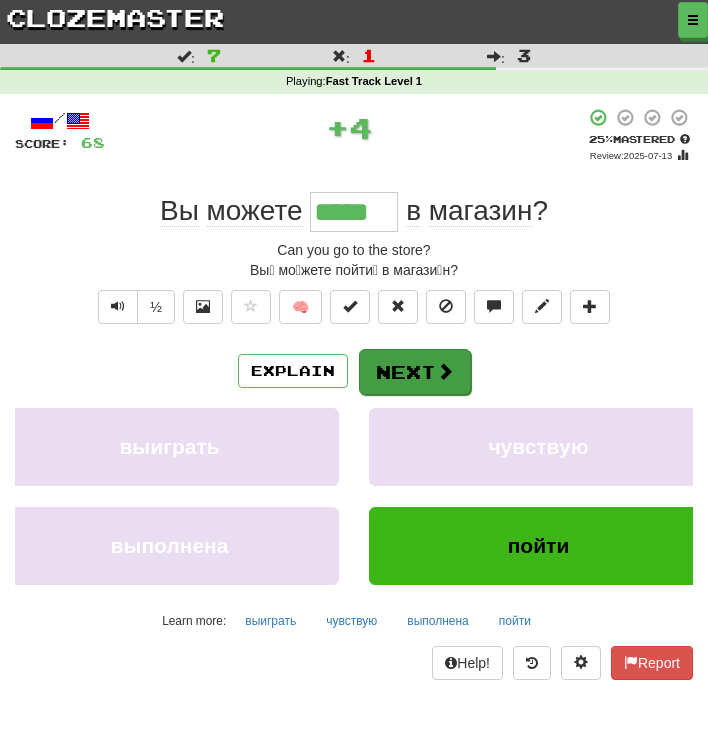 click on "Next" at bounding box center (415, 372) 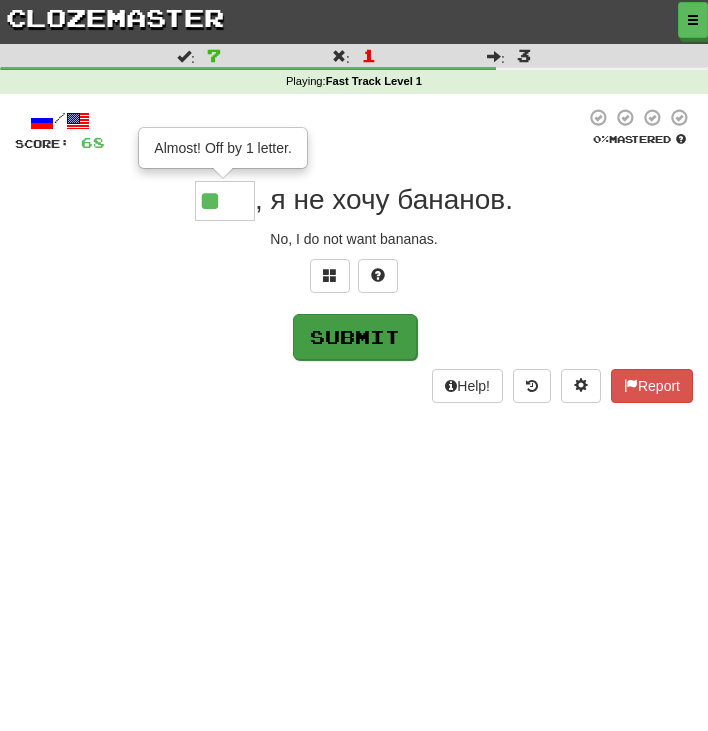 click on "Submit" at bounding box center [355, 337] 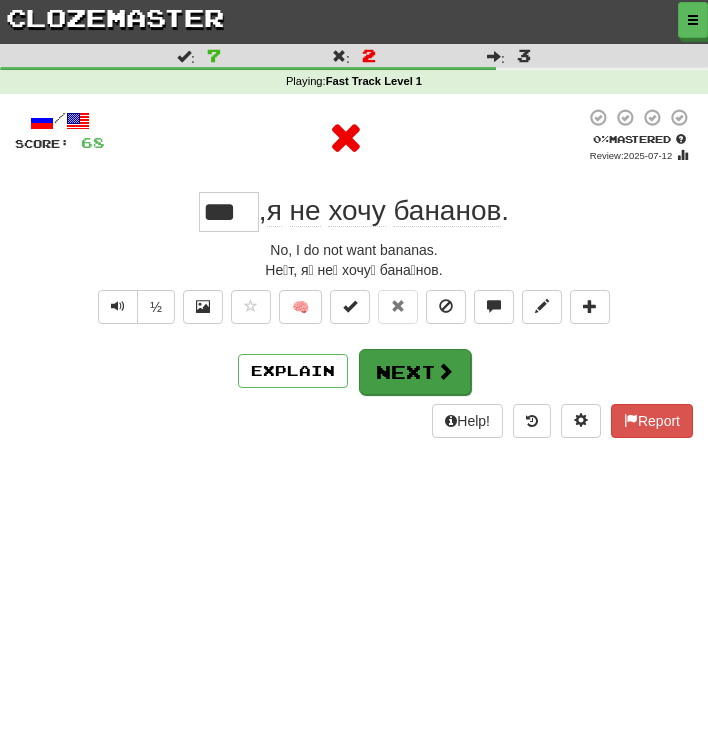 click on "Next" at bounding box center [415, 372] 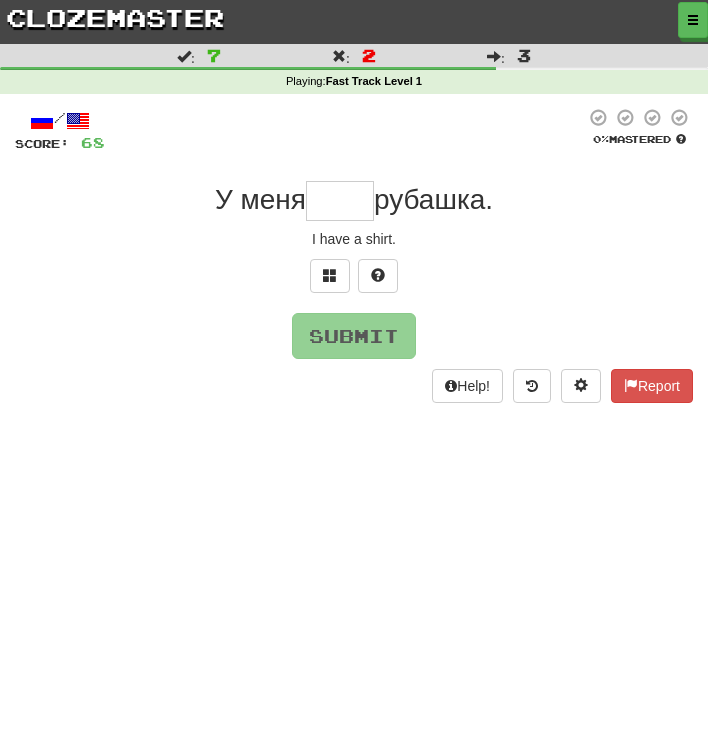 type on "*" 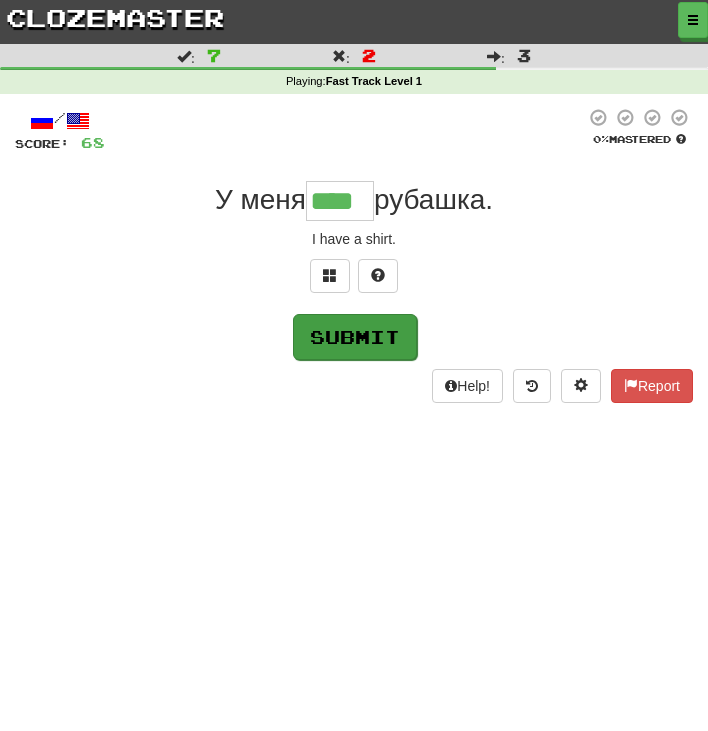 type on "****" 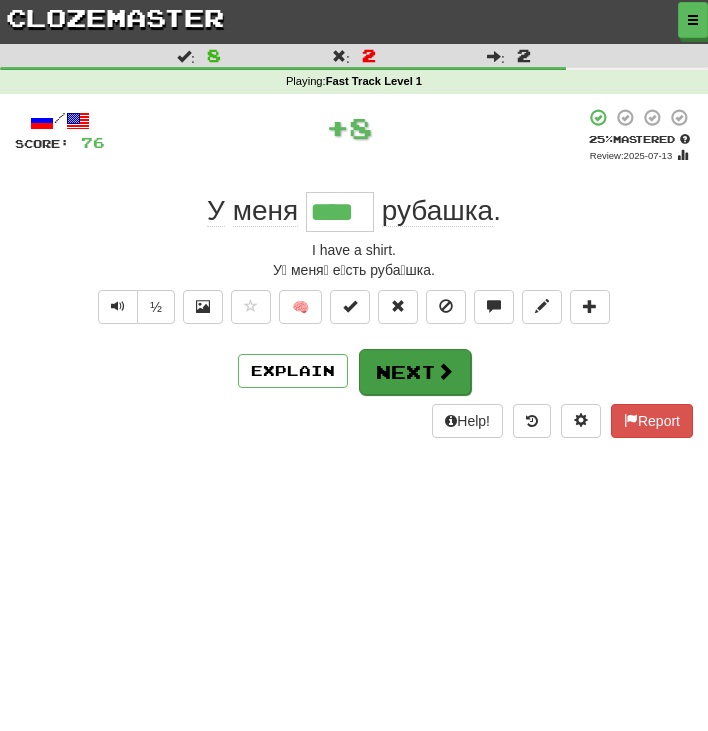 click on "Next" at bounding box center [415, 372] 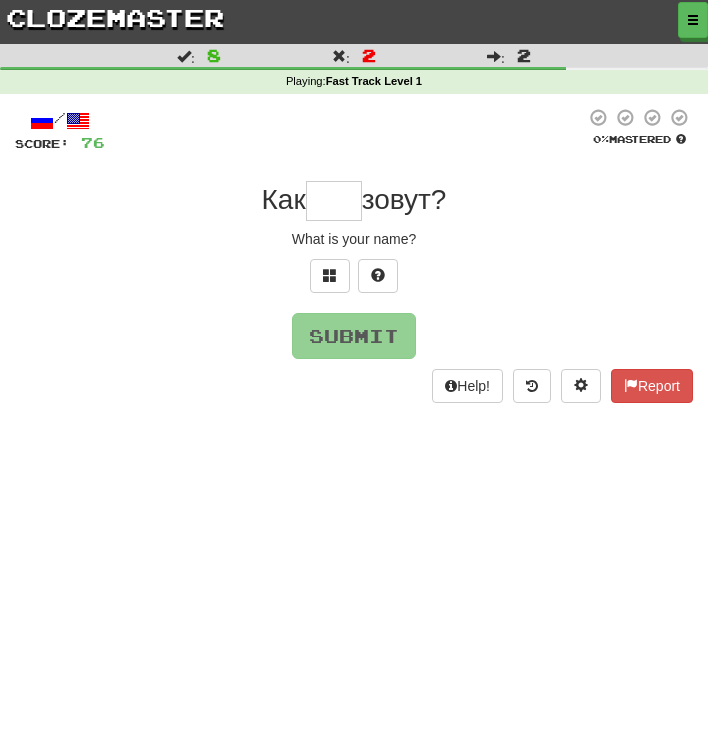 type on "*" 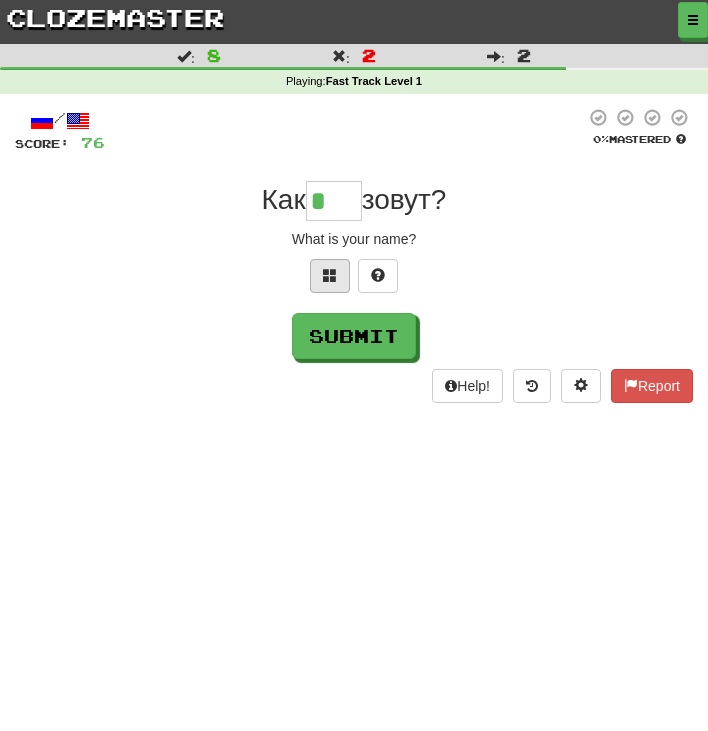type on "*" 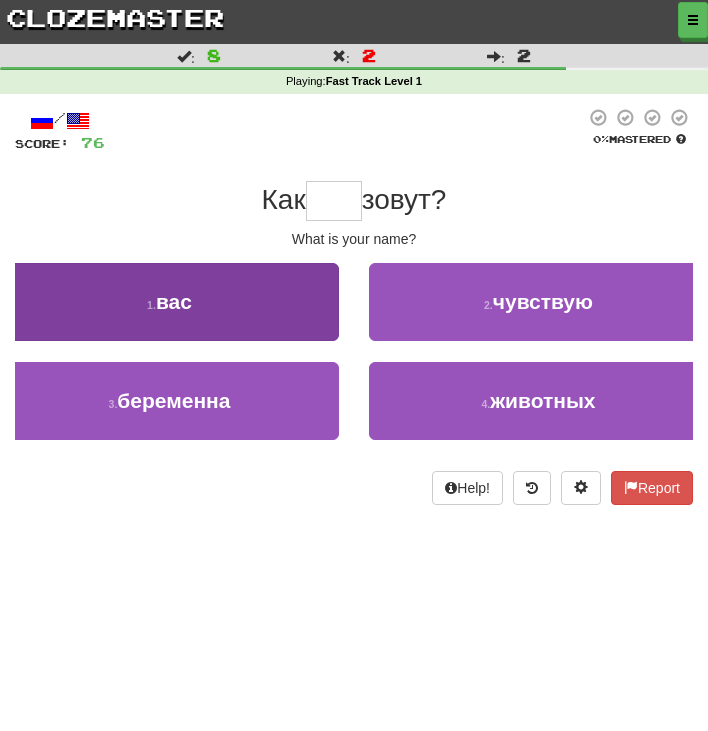 click on "1 .  вас" at bounding box center (169, 302) 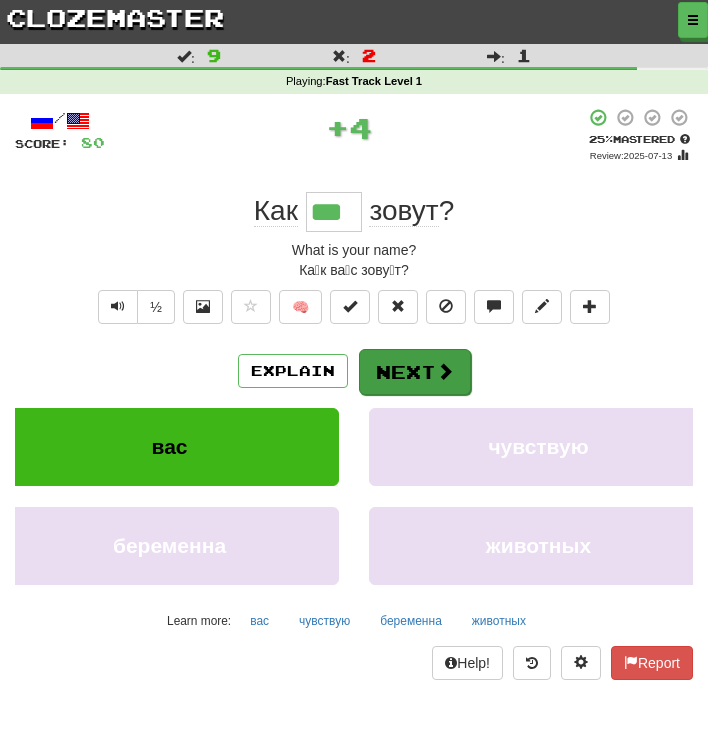 click on "Next" at bounding box center [415, 372] 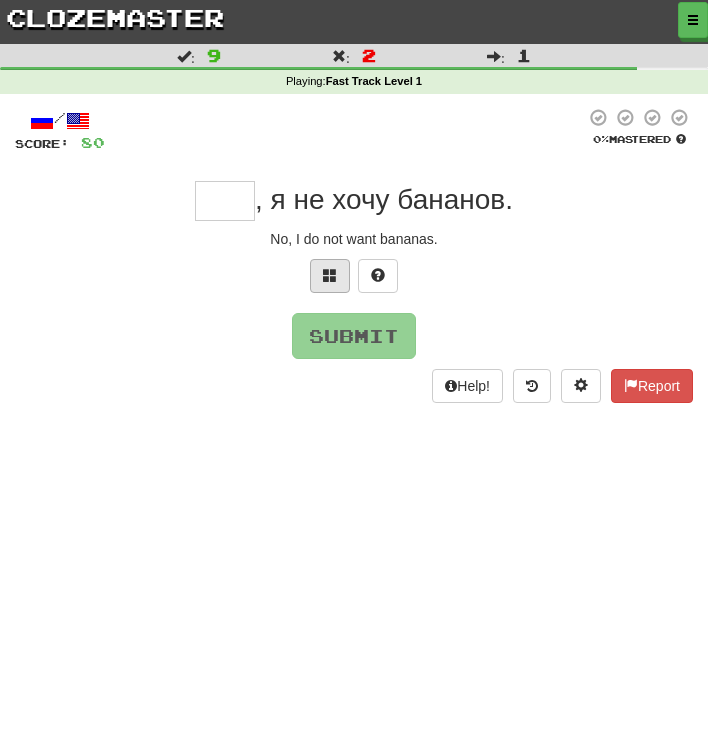 click at bounding box center [330, 275] 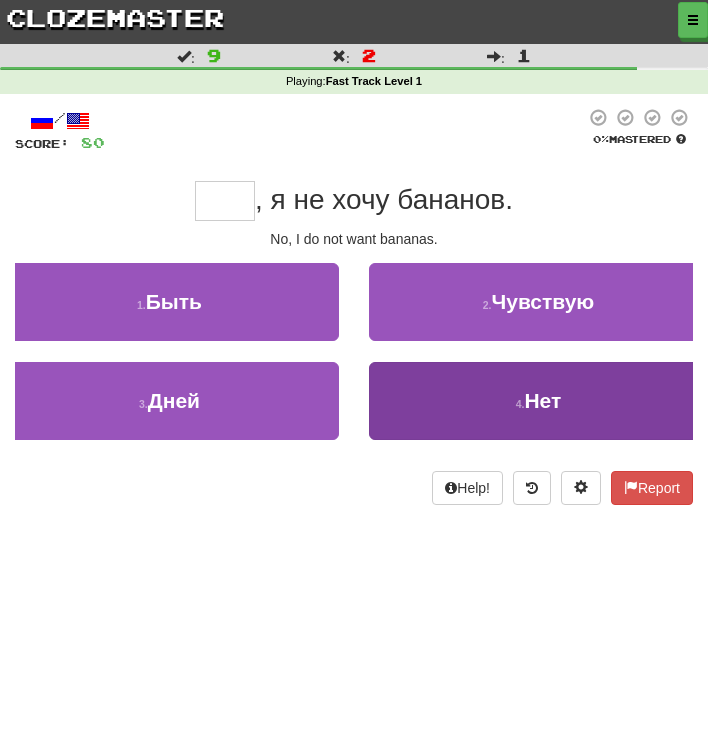 click on "4 .  Нет" at bounding box center [538, 401] 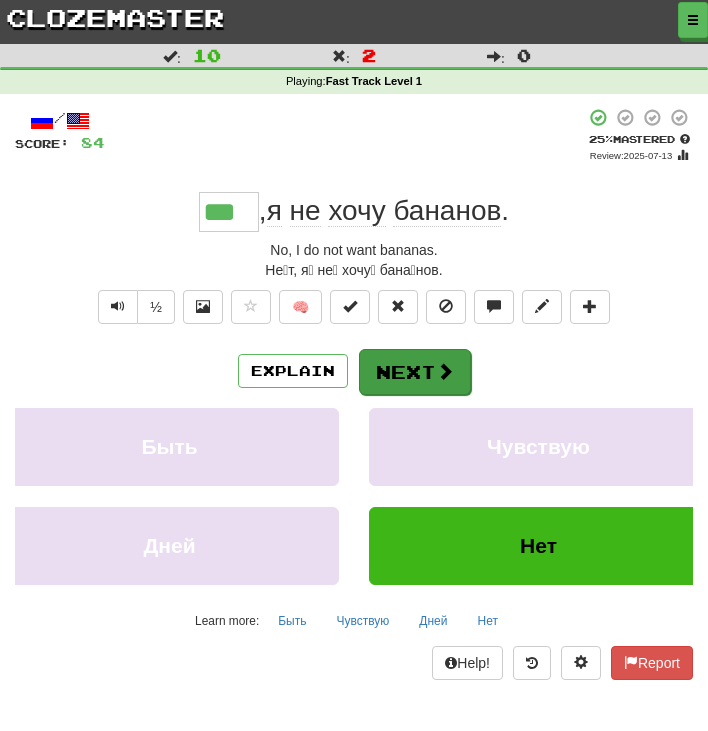 click on "Next" at bounding box center [415, 372] 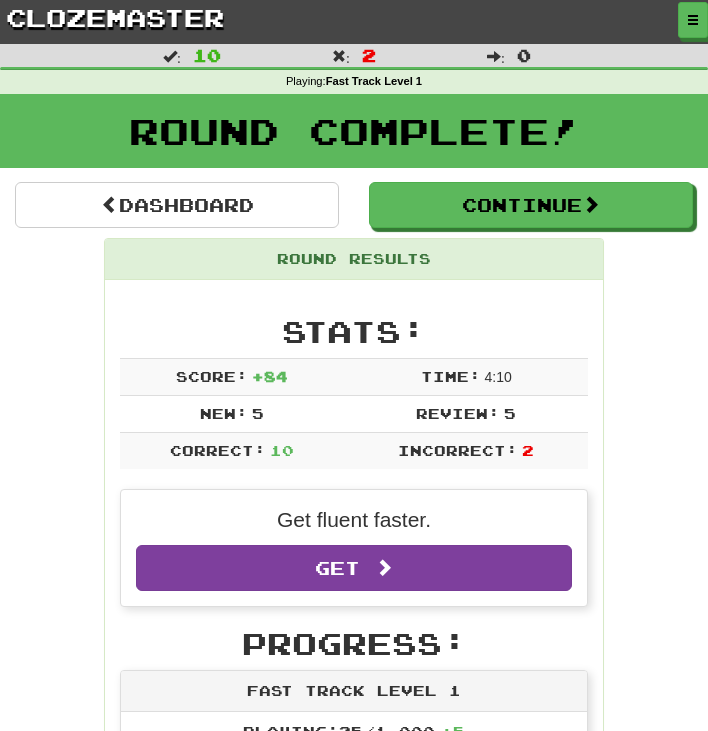 scroll, scrollTop: 0, scrollLeft: 0, axis: both 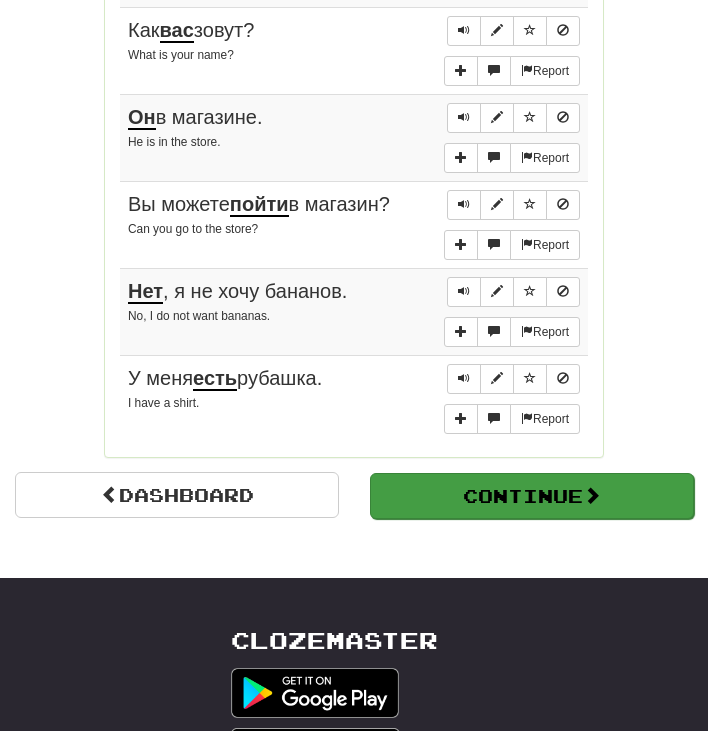 click on "Continue" at bounding box center (532, 496) 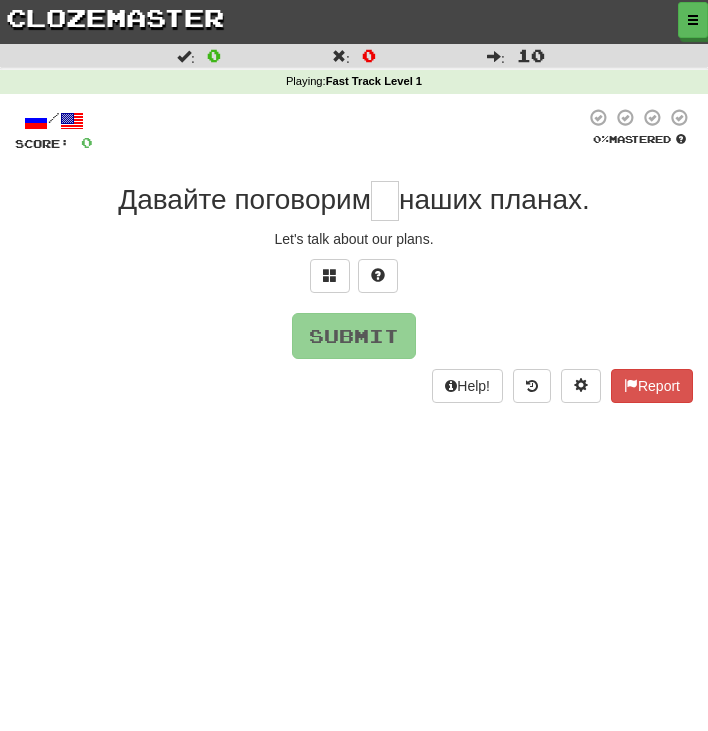 scroll, scrollTop: 0, scrollLeft: 0, axis: both 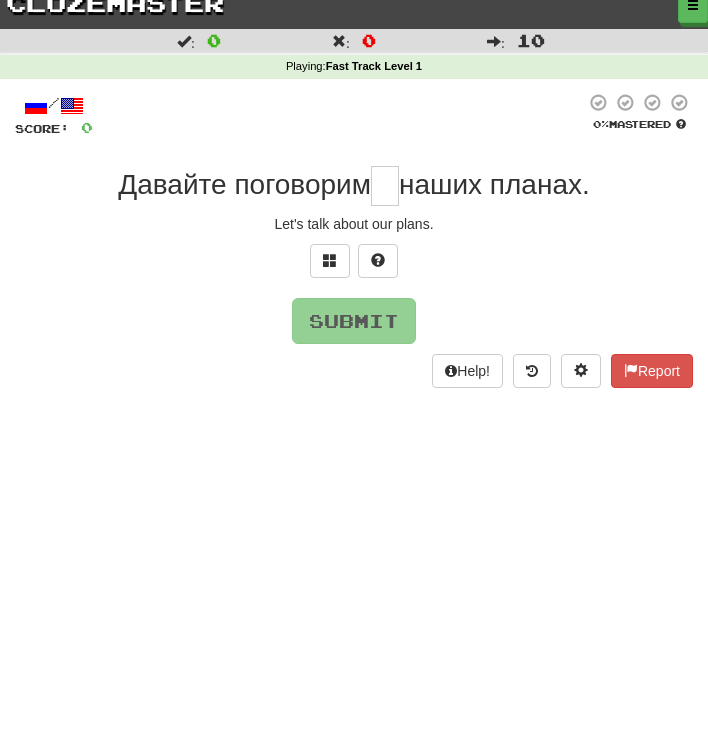 click at bounding box center [385, 186] 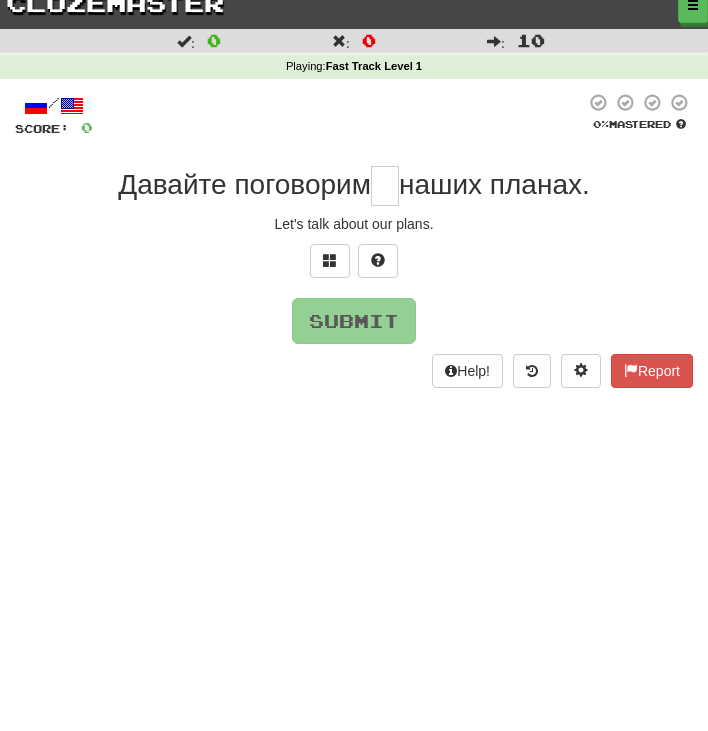 type on "*" 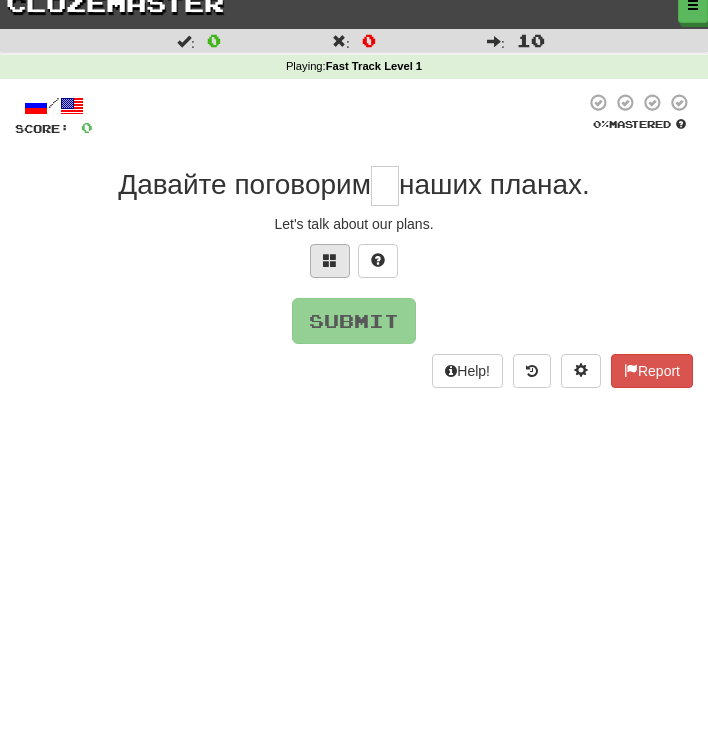 click at bounding box center (330, 261) 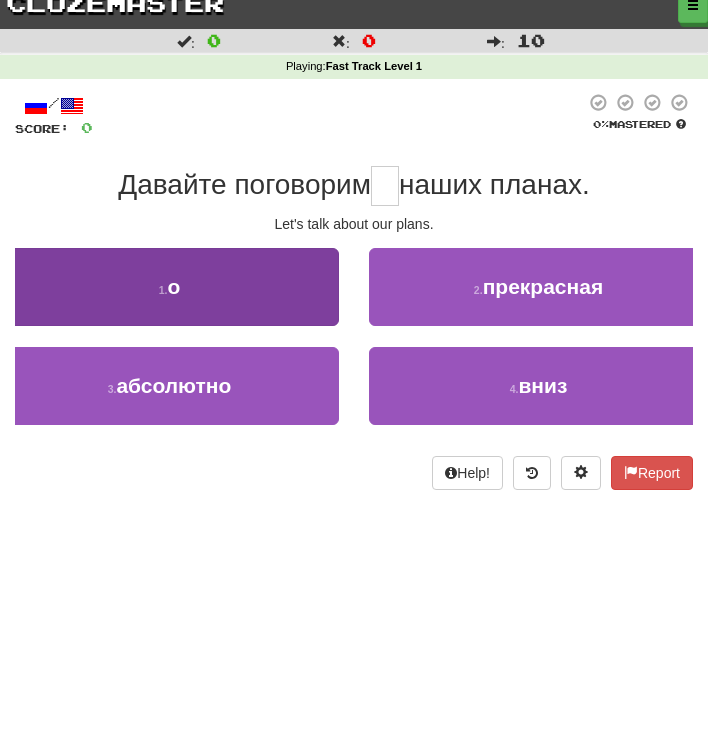click on "1 .  о" at bounding box center (169, 287) 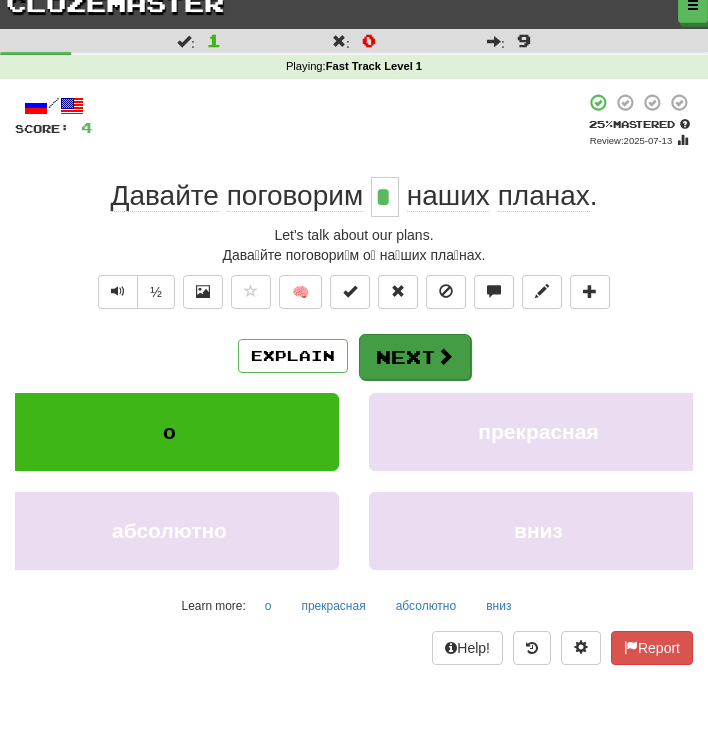 click on "Next" at bounding box center (415, 357) 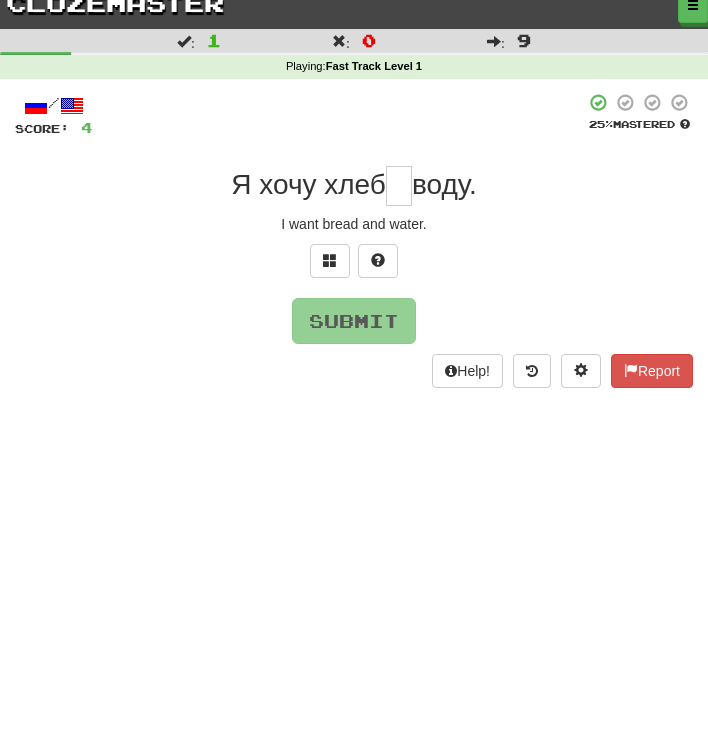type on "*" 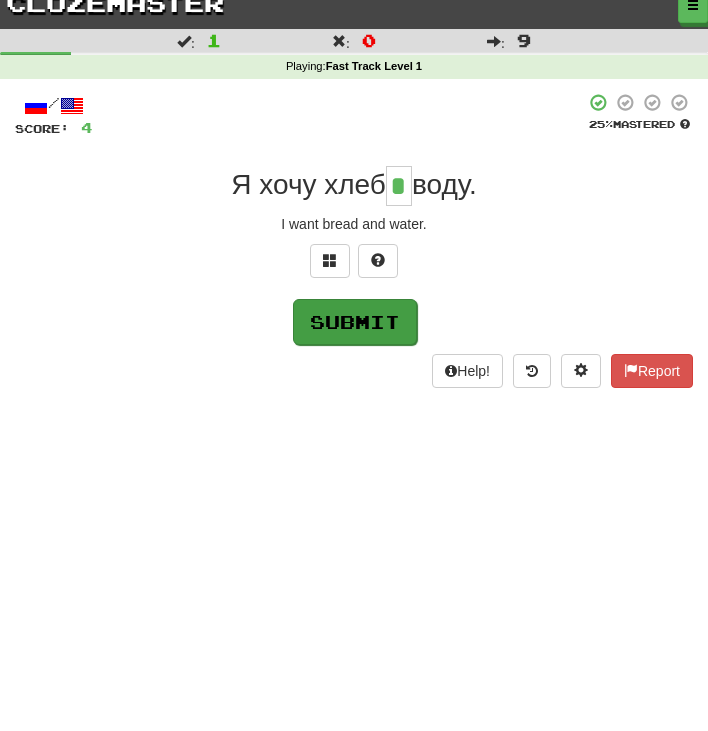 type on "*" 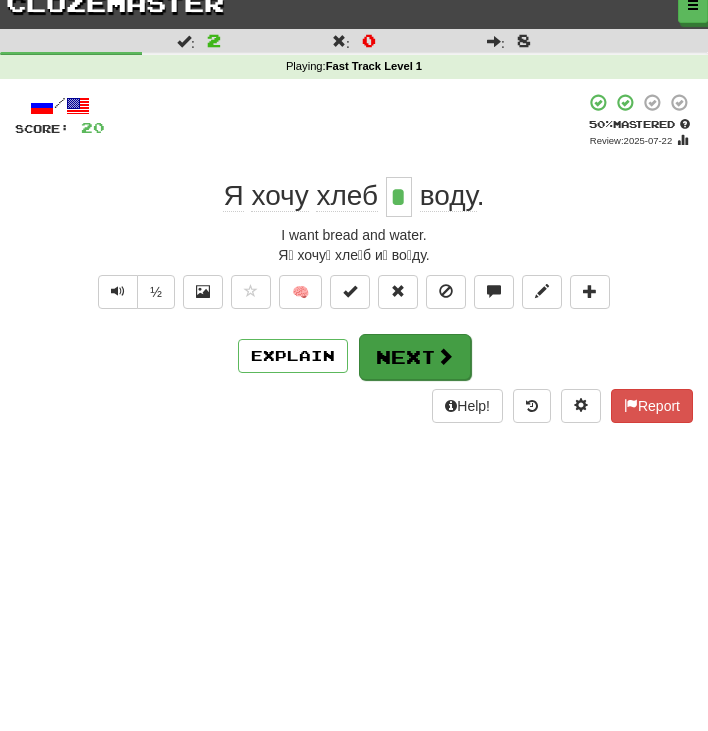 click on "Next" at bounding box center (415, 357) 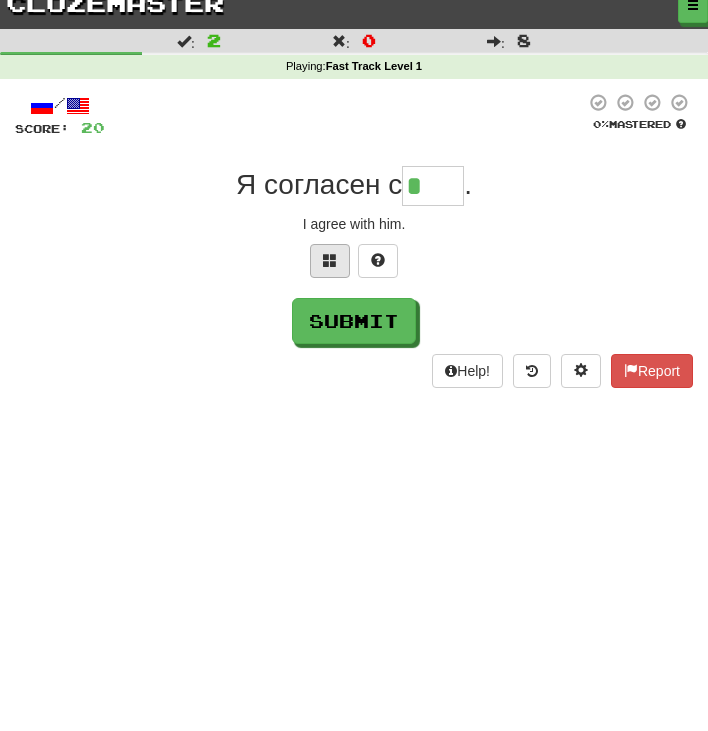 click at bounding box center [330, 260] 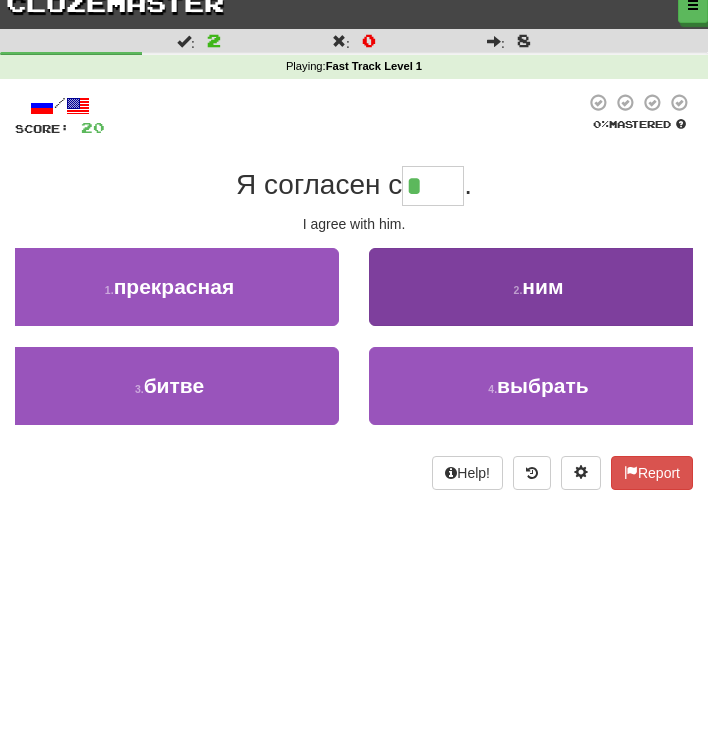 click on "2 .  ним" at bounding box center (538, 287) 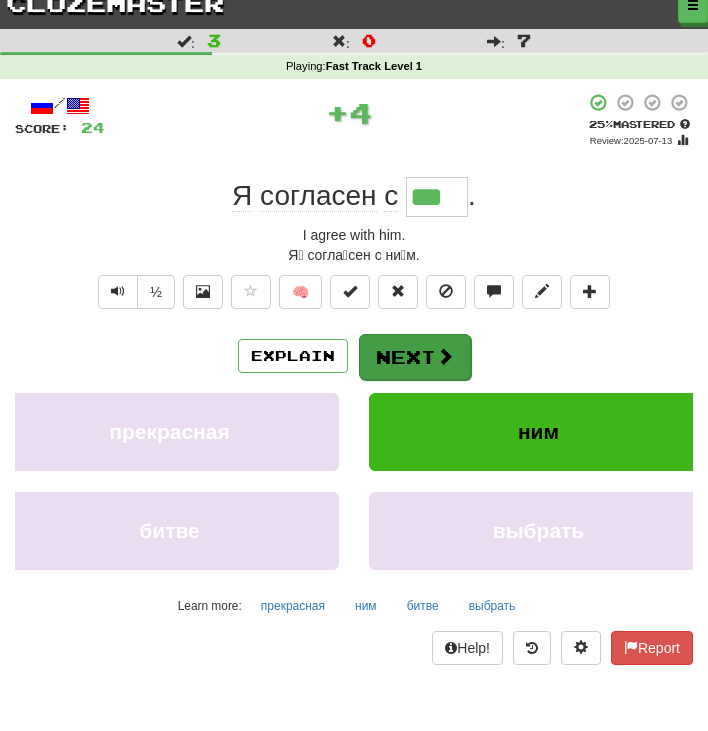 click on "Next" at bounding box center [415, 357] 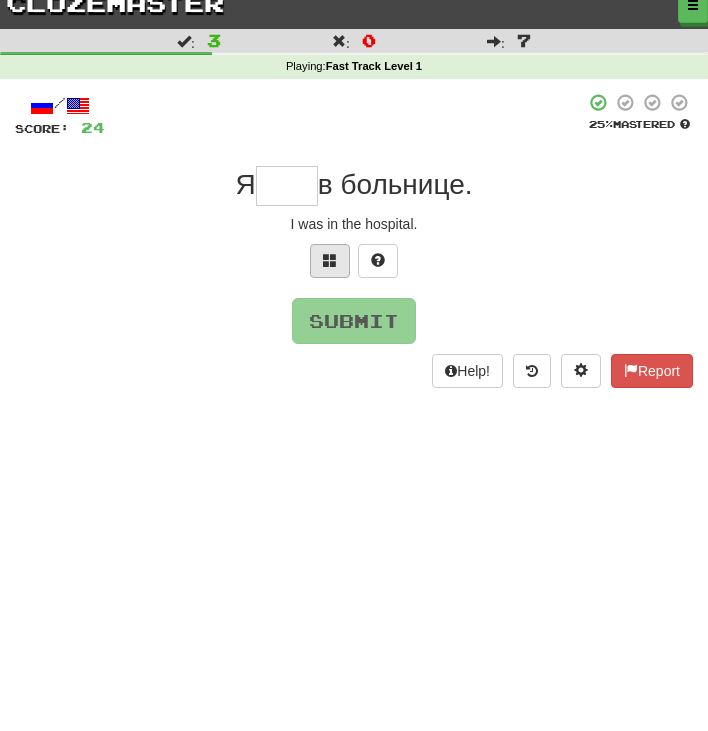 click at bounding box center [330, 260] 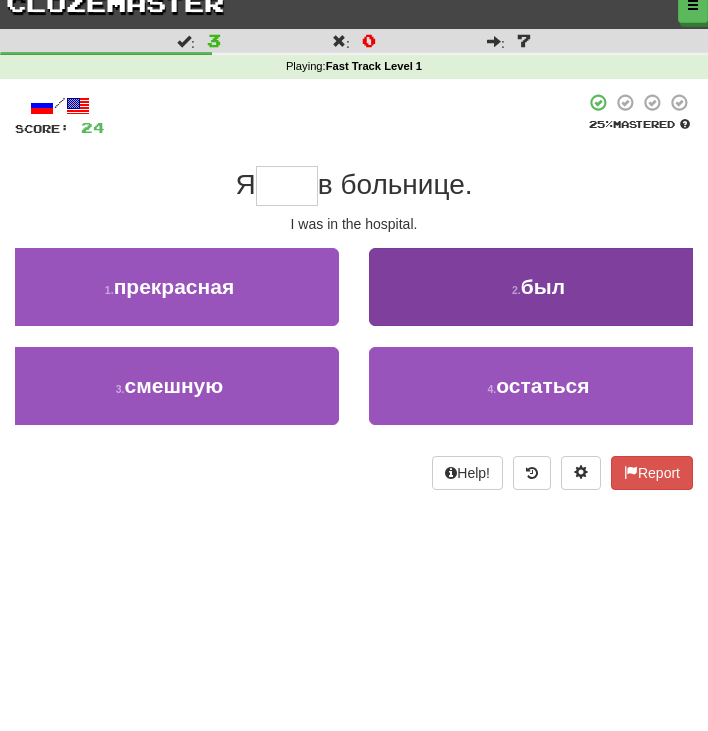 click on "2 .  был" at bounding box center [538, 287] 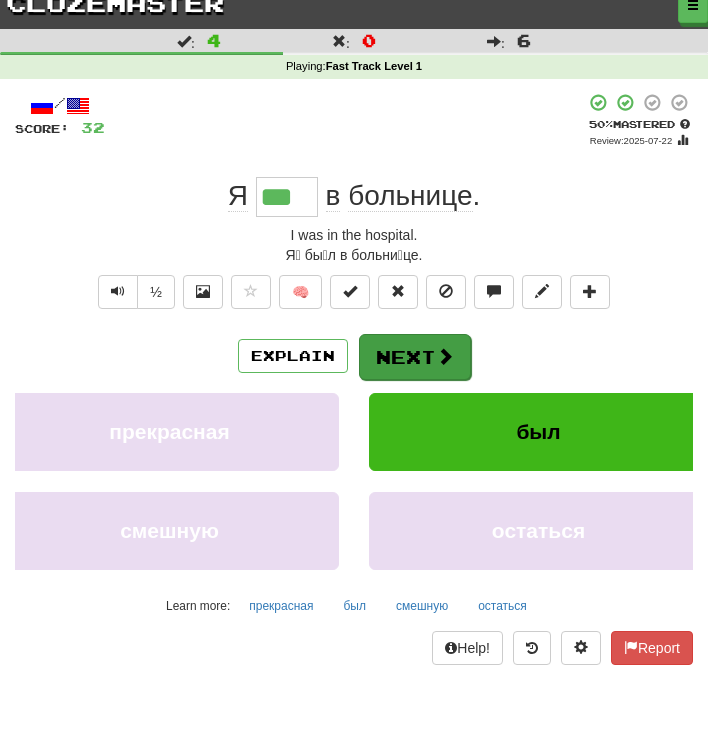 click on "Next" at bounding box center [415, 357] 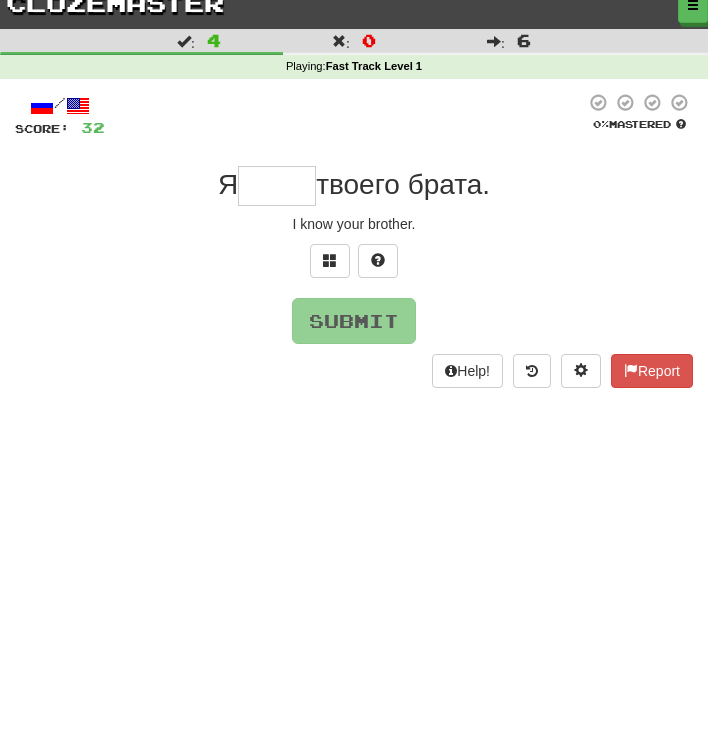 type on "*" 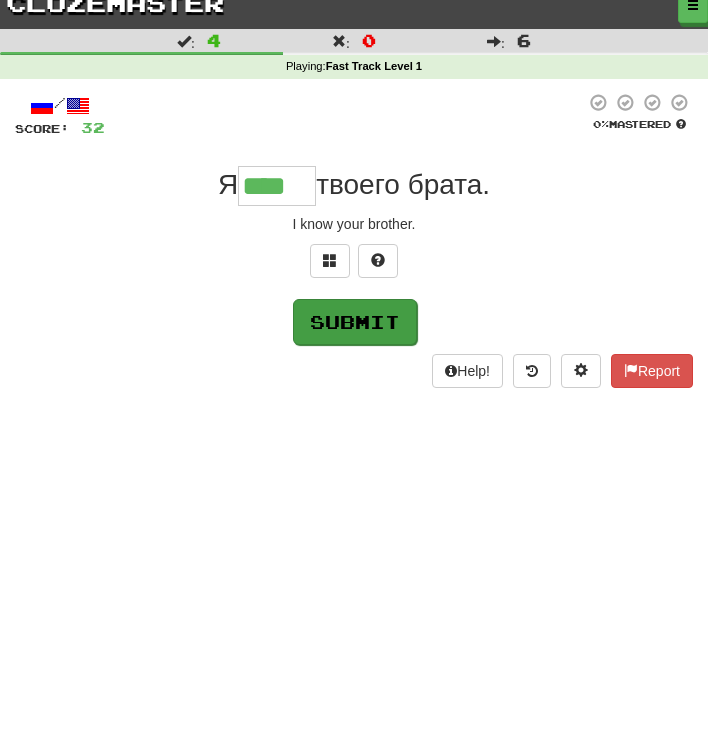 type on "****" 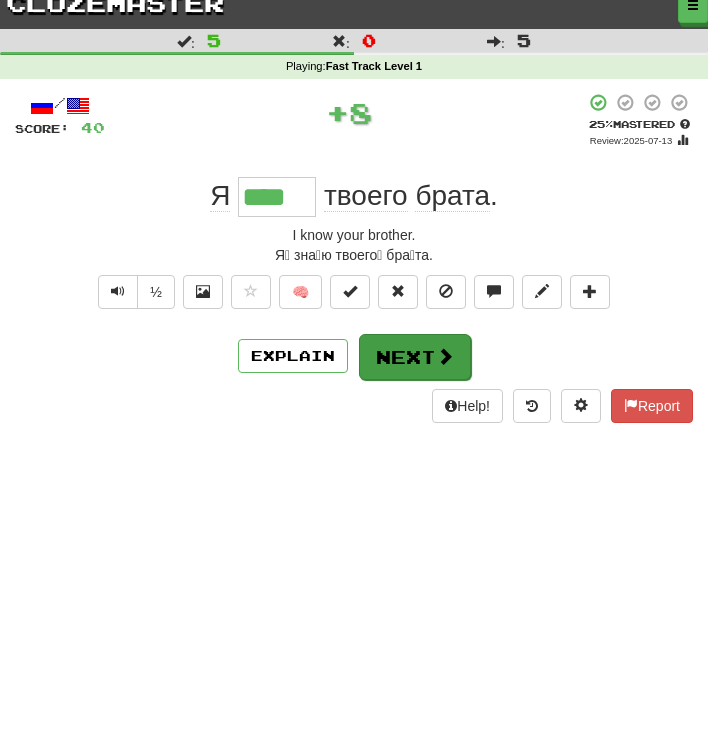 click on "Next" at bounding box center [415, 357] 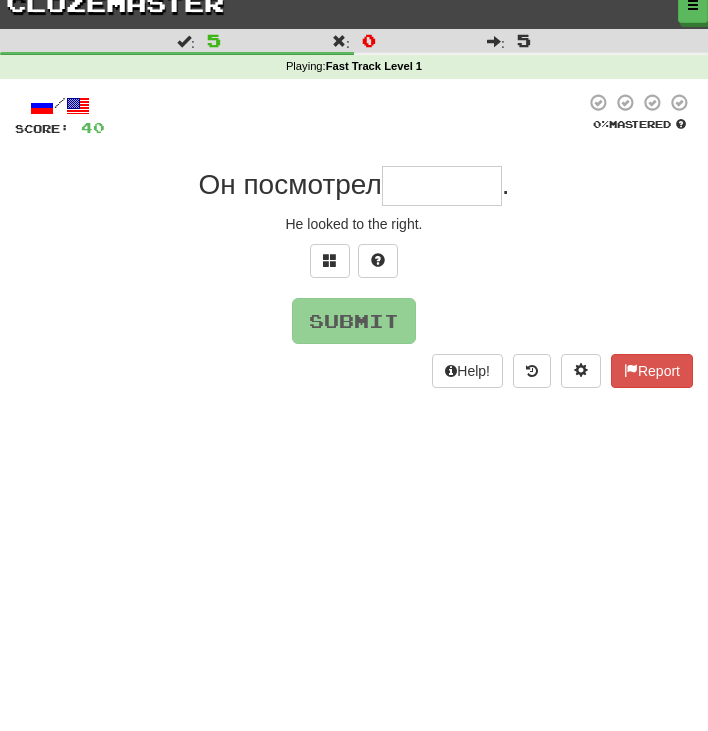 type on "*" 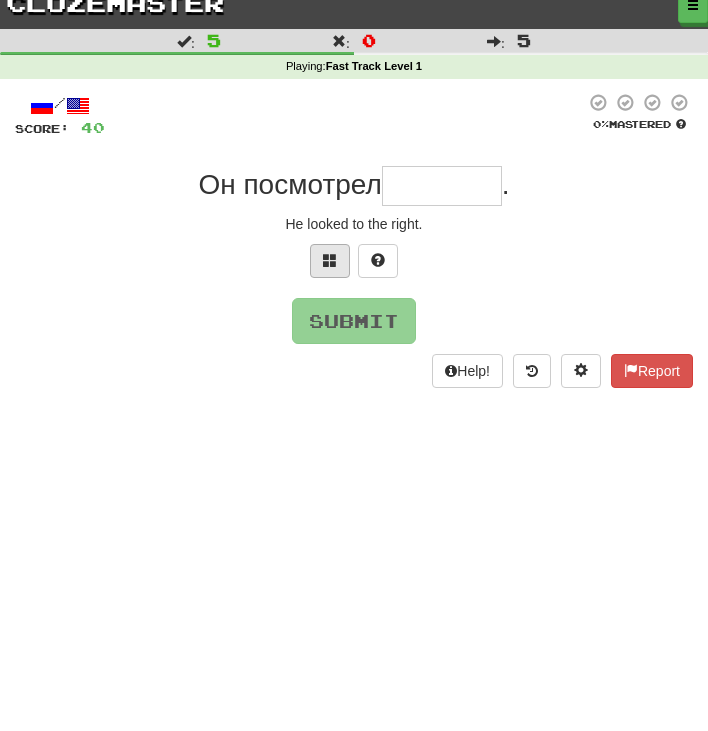 click at bounding box center [330, 261] 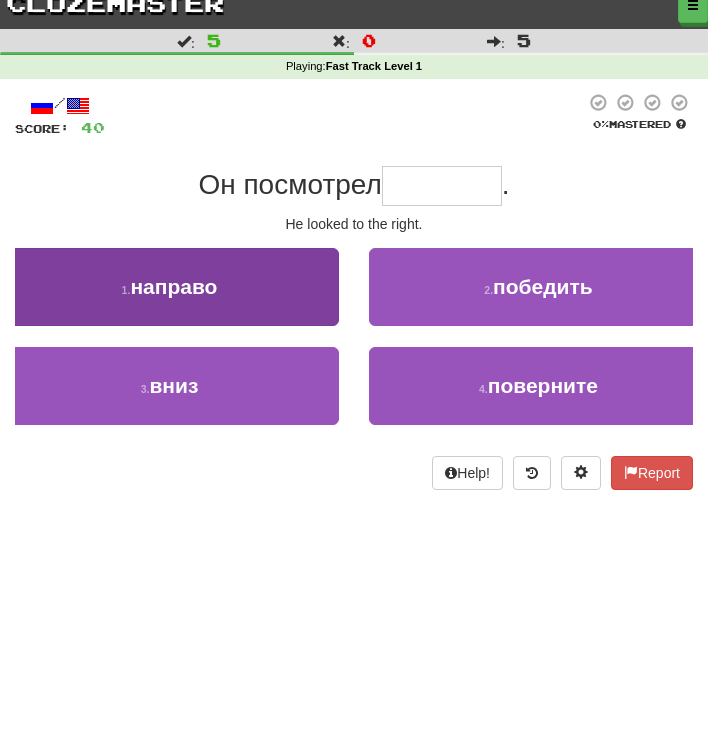 click on "1 .  направо" at bounding box center (169, 287) 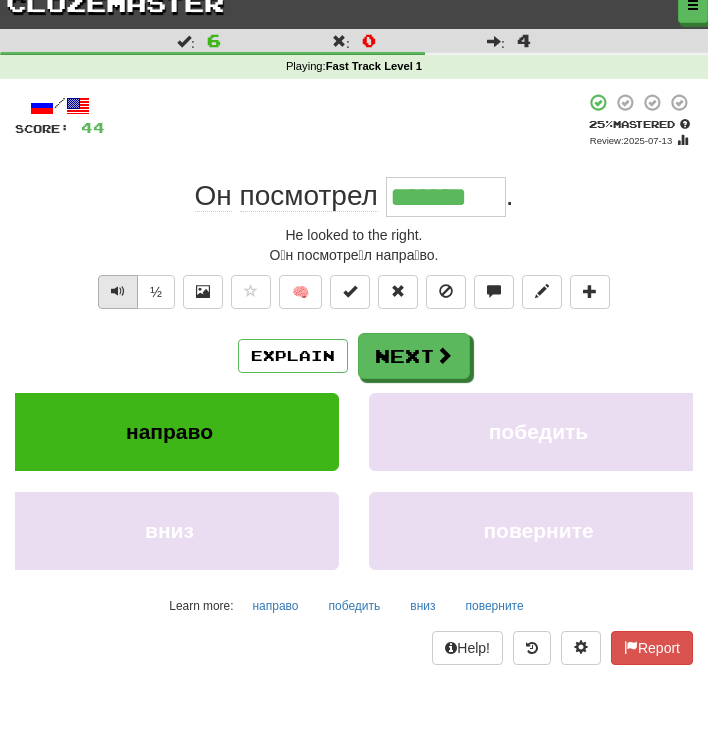click at bounding box center (118, 291) 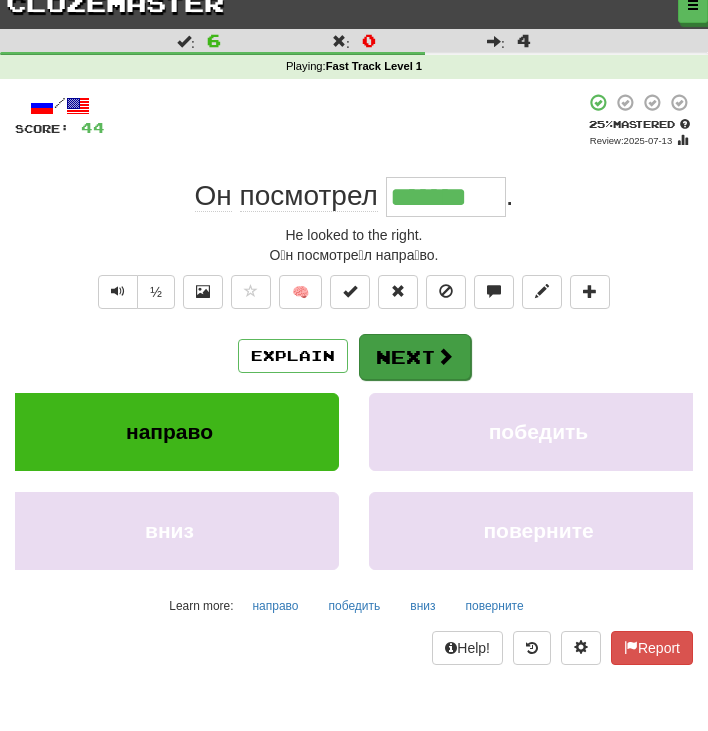 click on "Next" at bounding box center [415, 357] 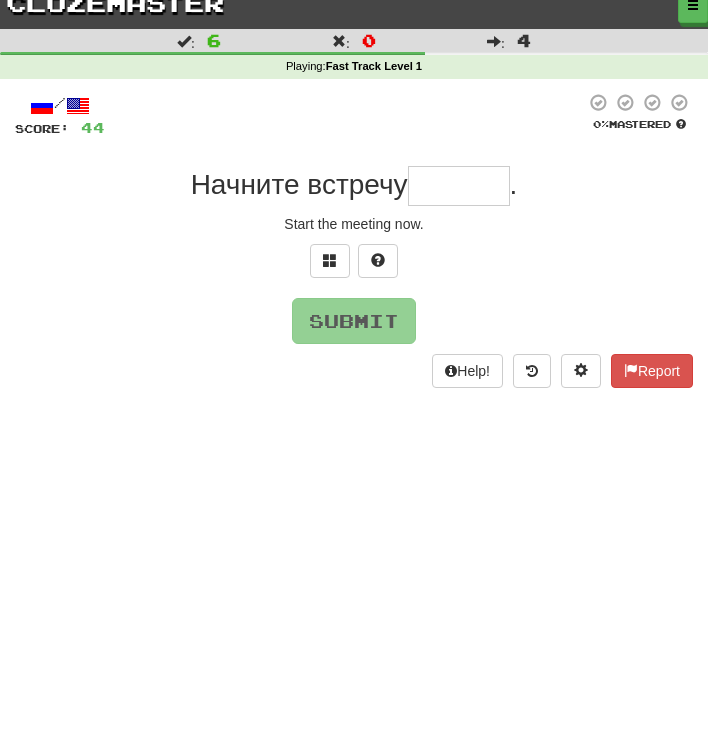 click at bounding box center (459, 186) 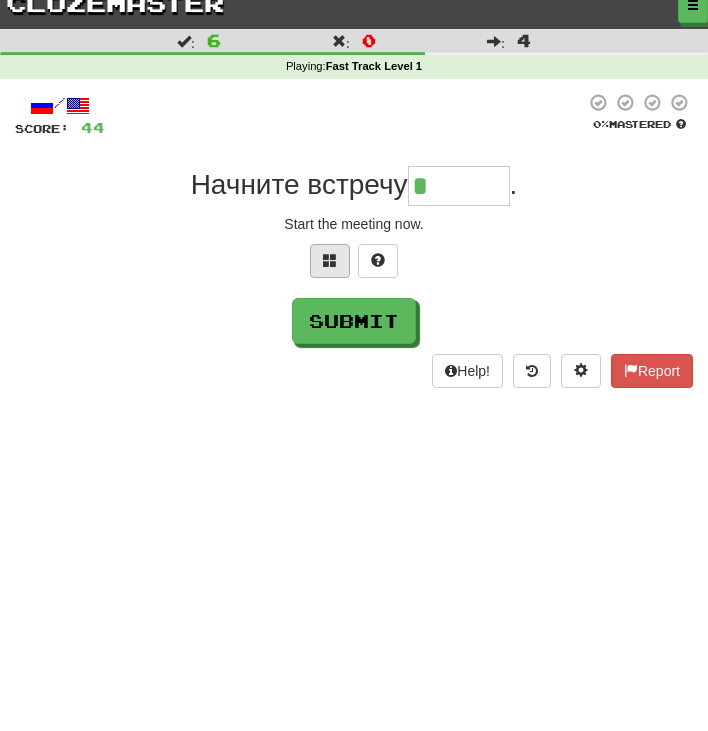 click at bounding box center [330, 261] 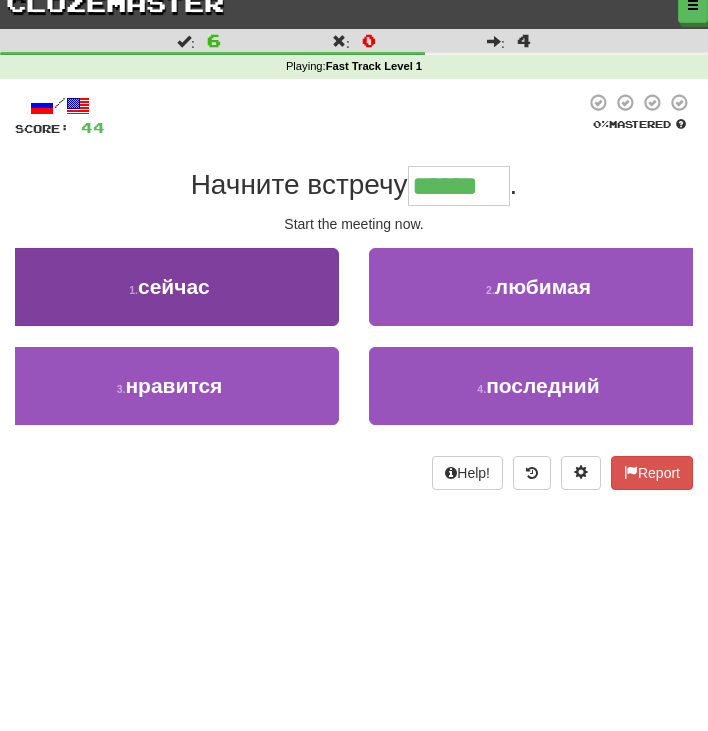 type on "******" 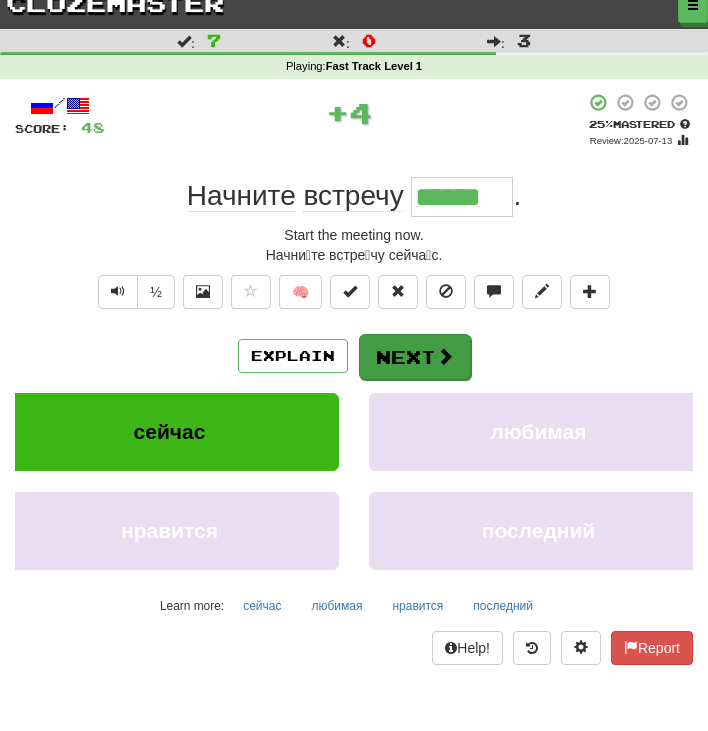 click on "Next" at bounding box center (415, 357) 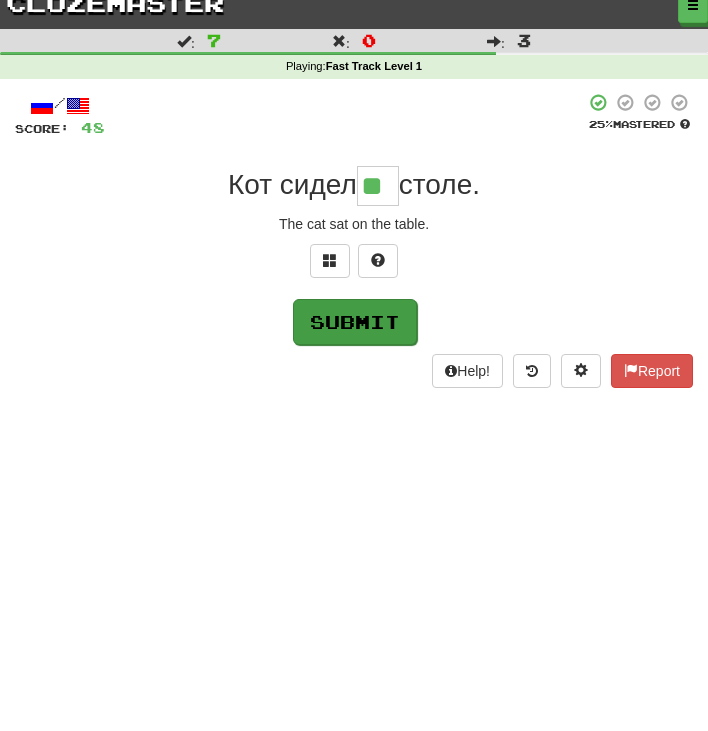 type on "**" 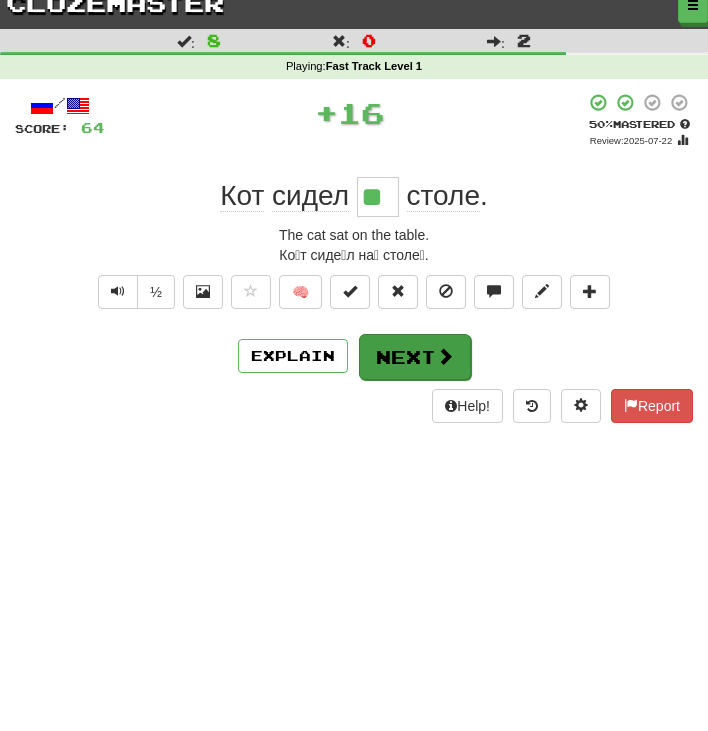 click on "Next" at bounding box center (415, 357) 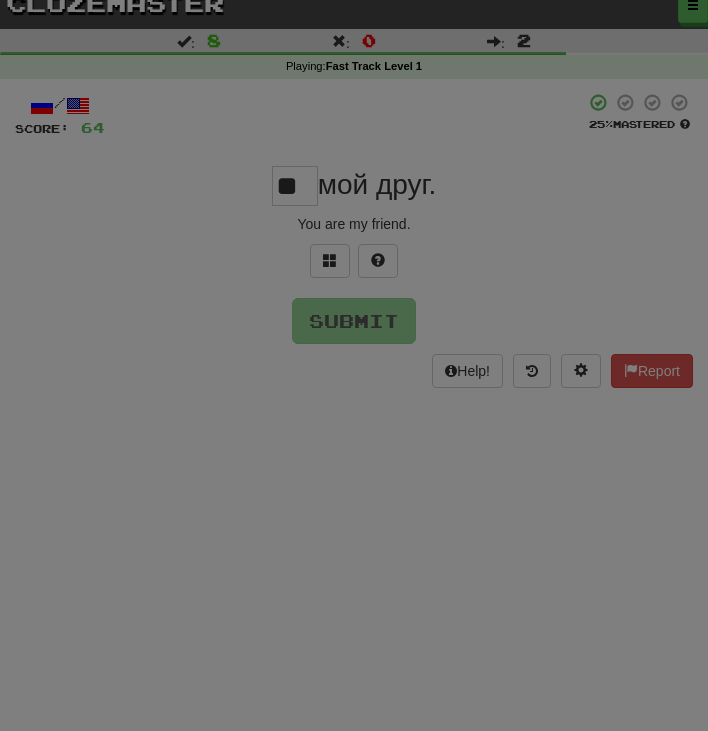 type 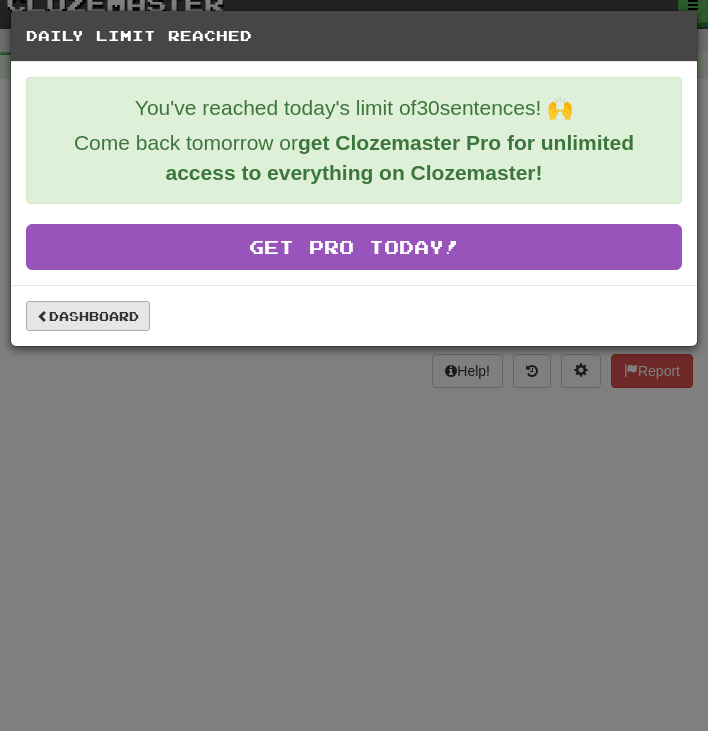 click on "Dashboard" at bounding box center [88, 316] 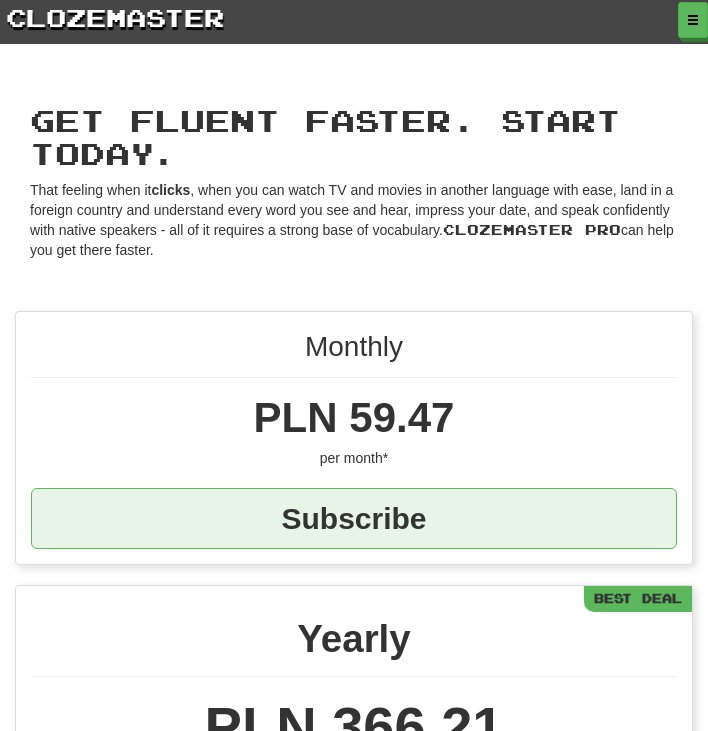 scroll, scrollTop: 0, scrollLeft: 0, axis: both 